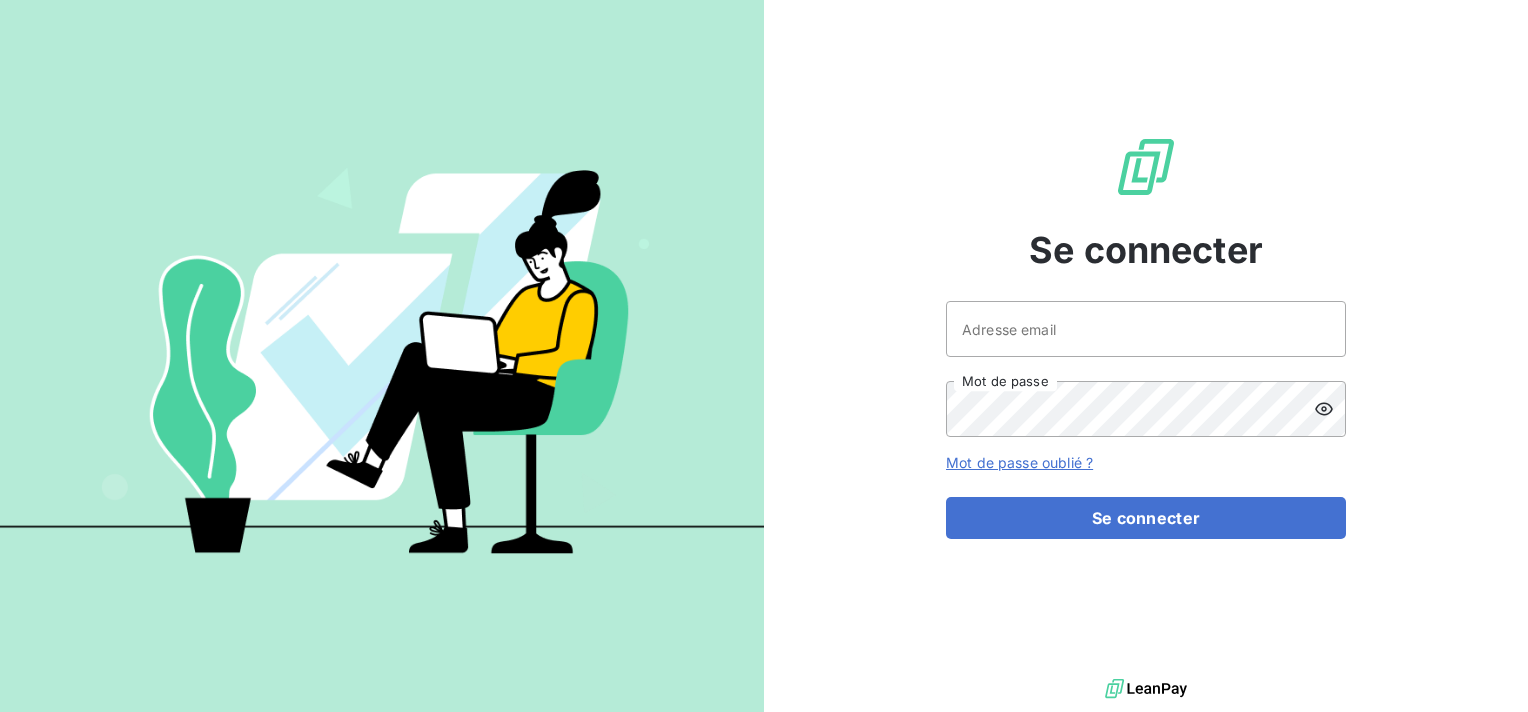 scroll, scrollTop: 0, scrollLeft: 0, axis: both 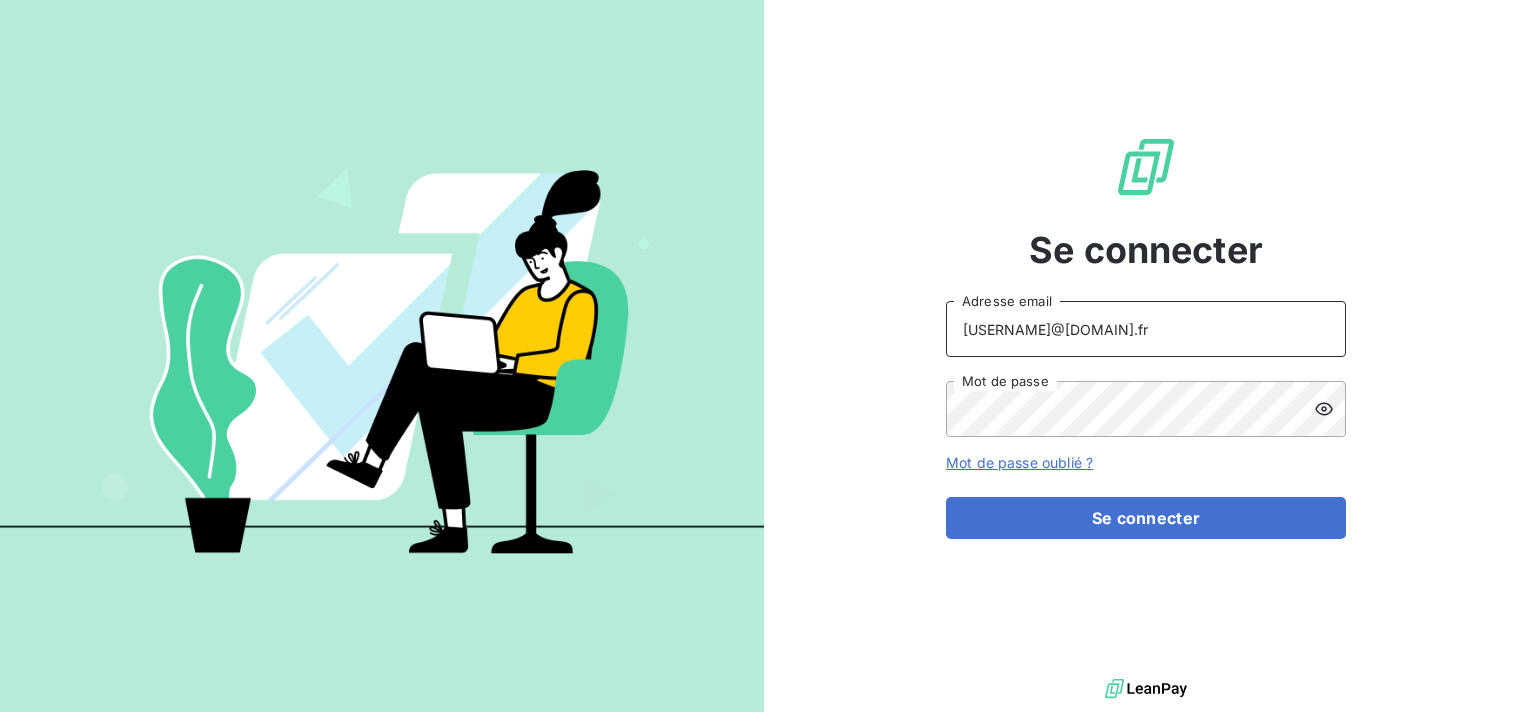 click on "TECH_1_31356718200016@cpro.fr" at bounding box center (1146, 329) 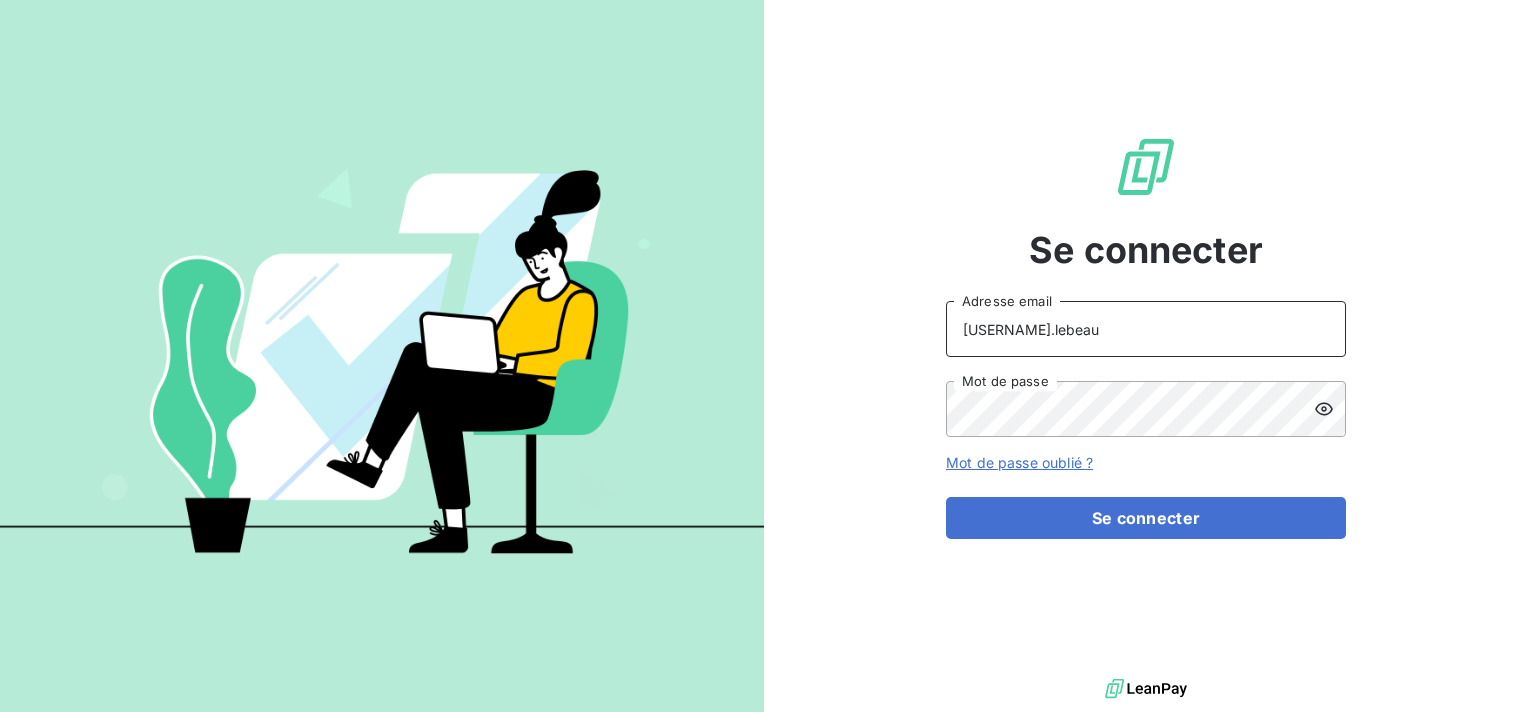 type on "alain.lebeau@terracoop.re" 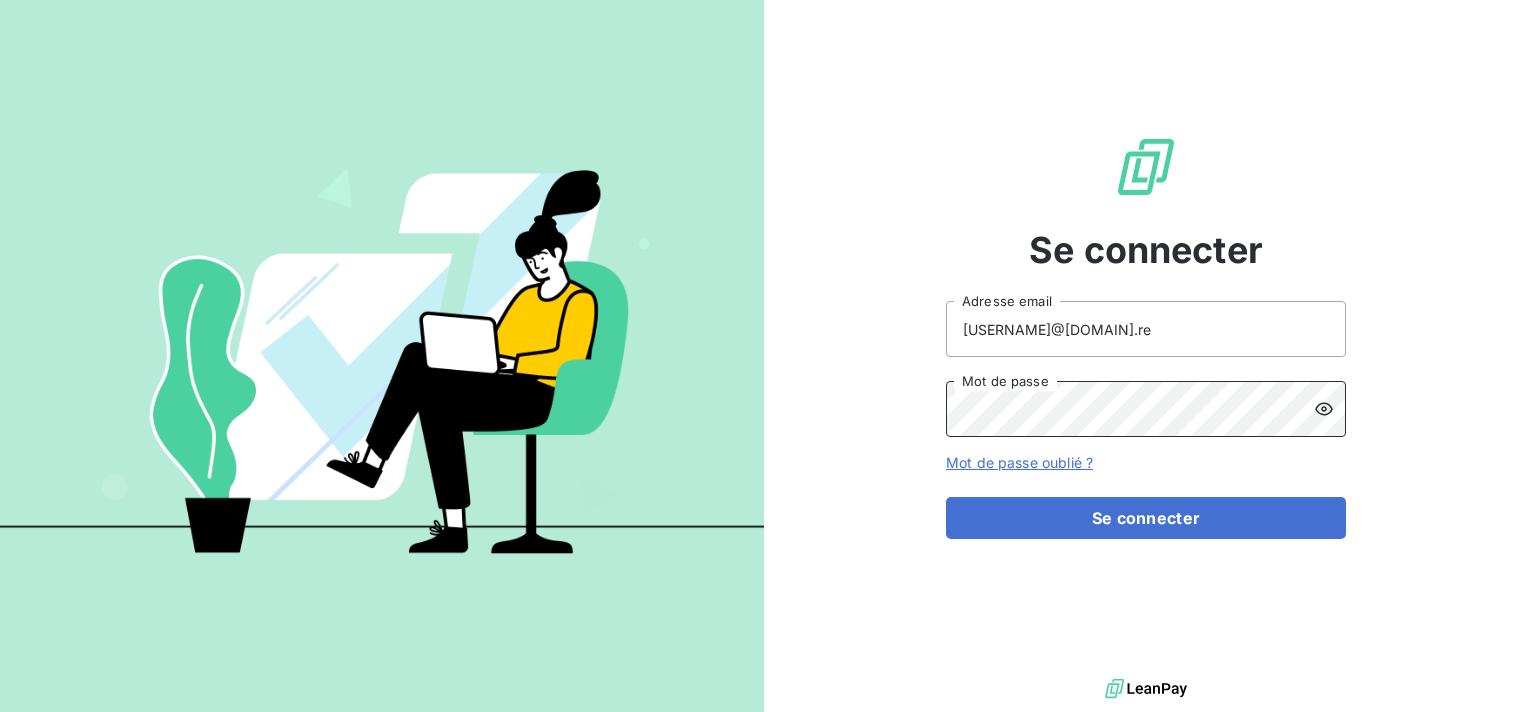 click on "Se connecter alain.lebeau@terracoop.re Adresse email Mot de passe Mot de passe oublié ? Se connecter" at bounding box center (764, 356) 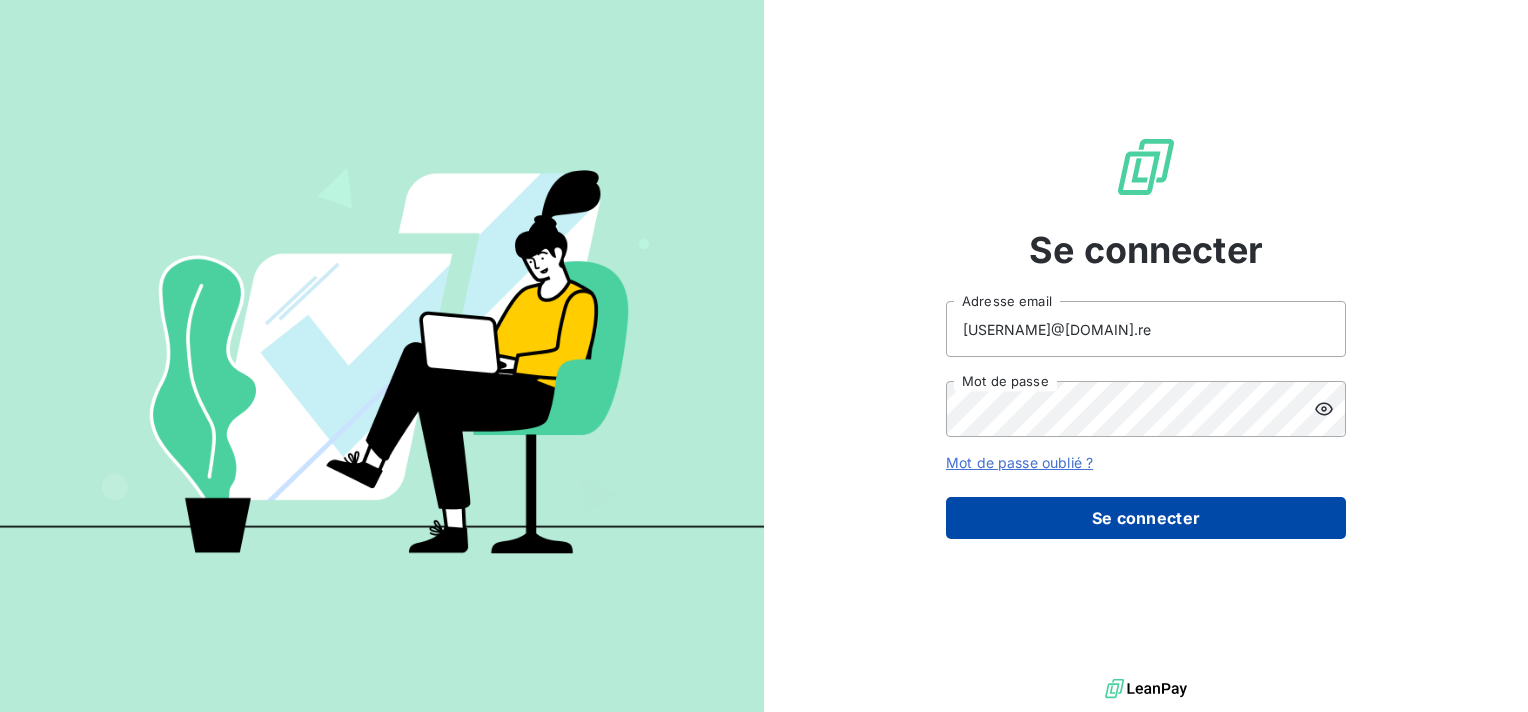 click on "Se connecter" at bounding box center [1146, 518] 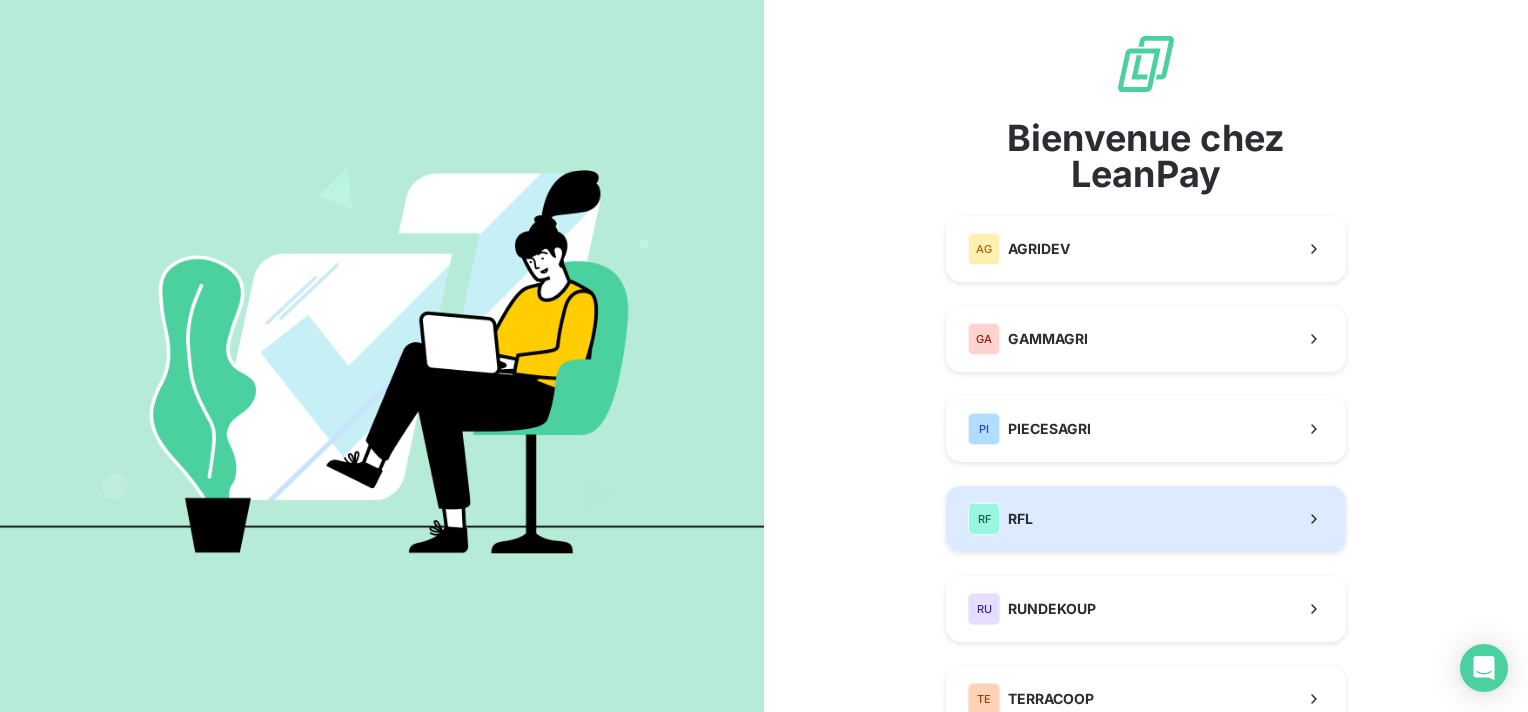 click on "RFL" at bounding box center [1020, 519] 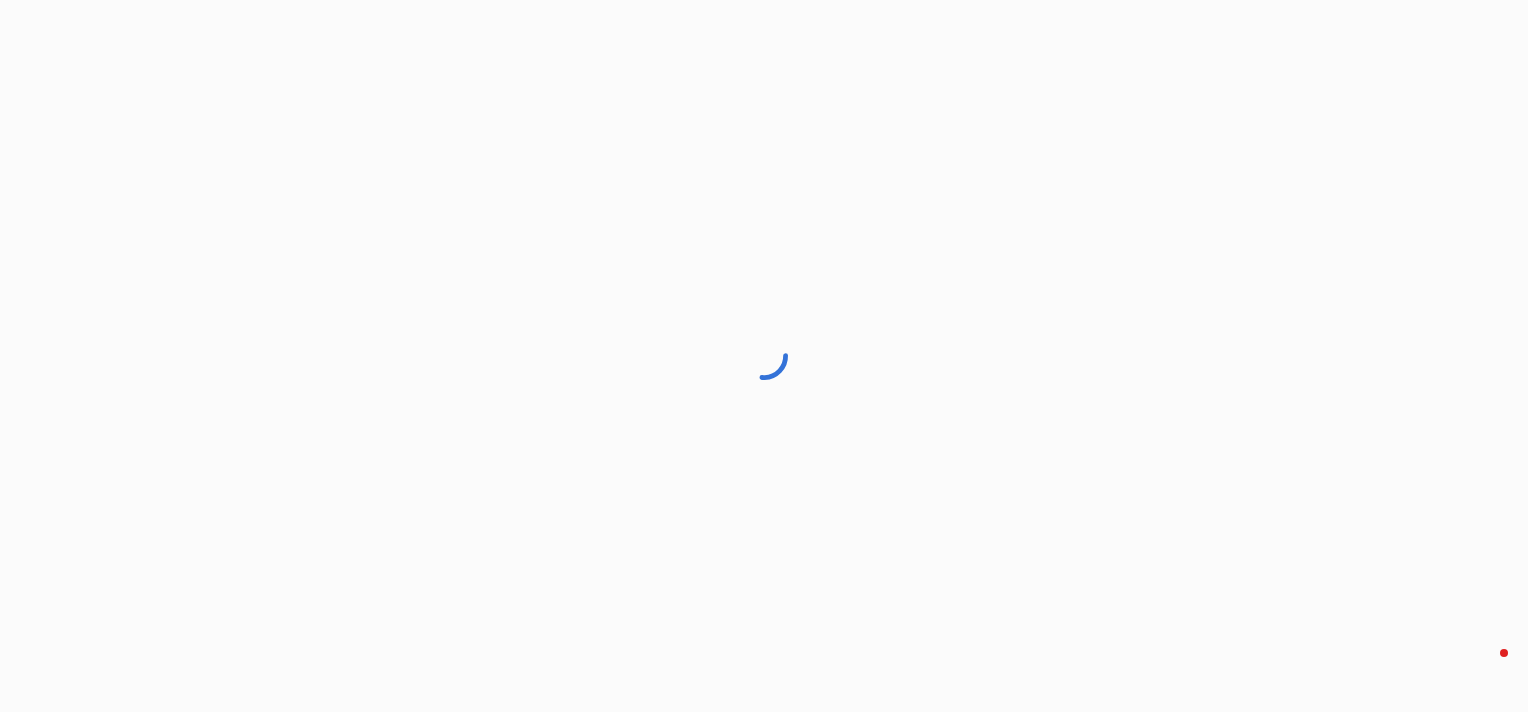 scroll, scrollTop: 0, scrollLeft: 0, axis: both 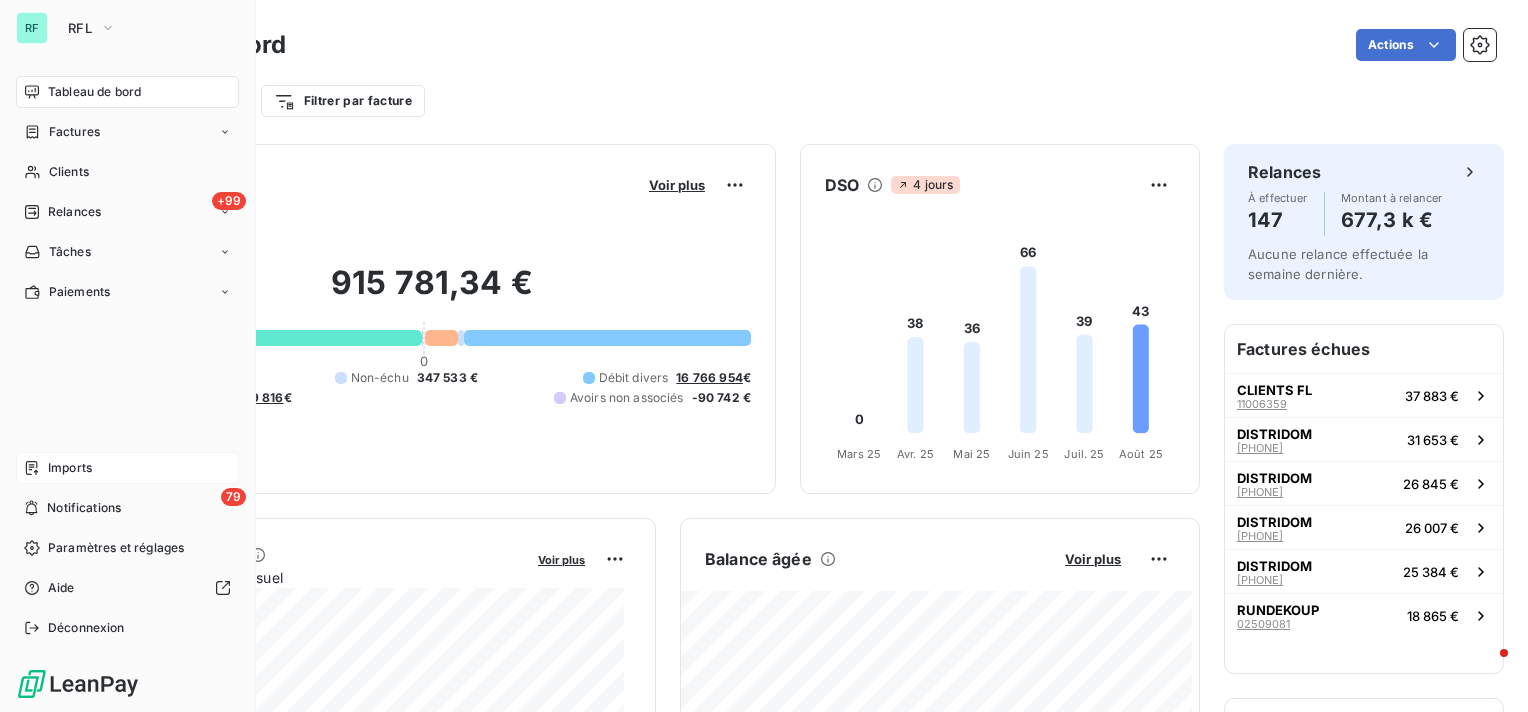 click on "Imports" at bounding box center (70, 468) 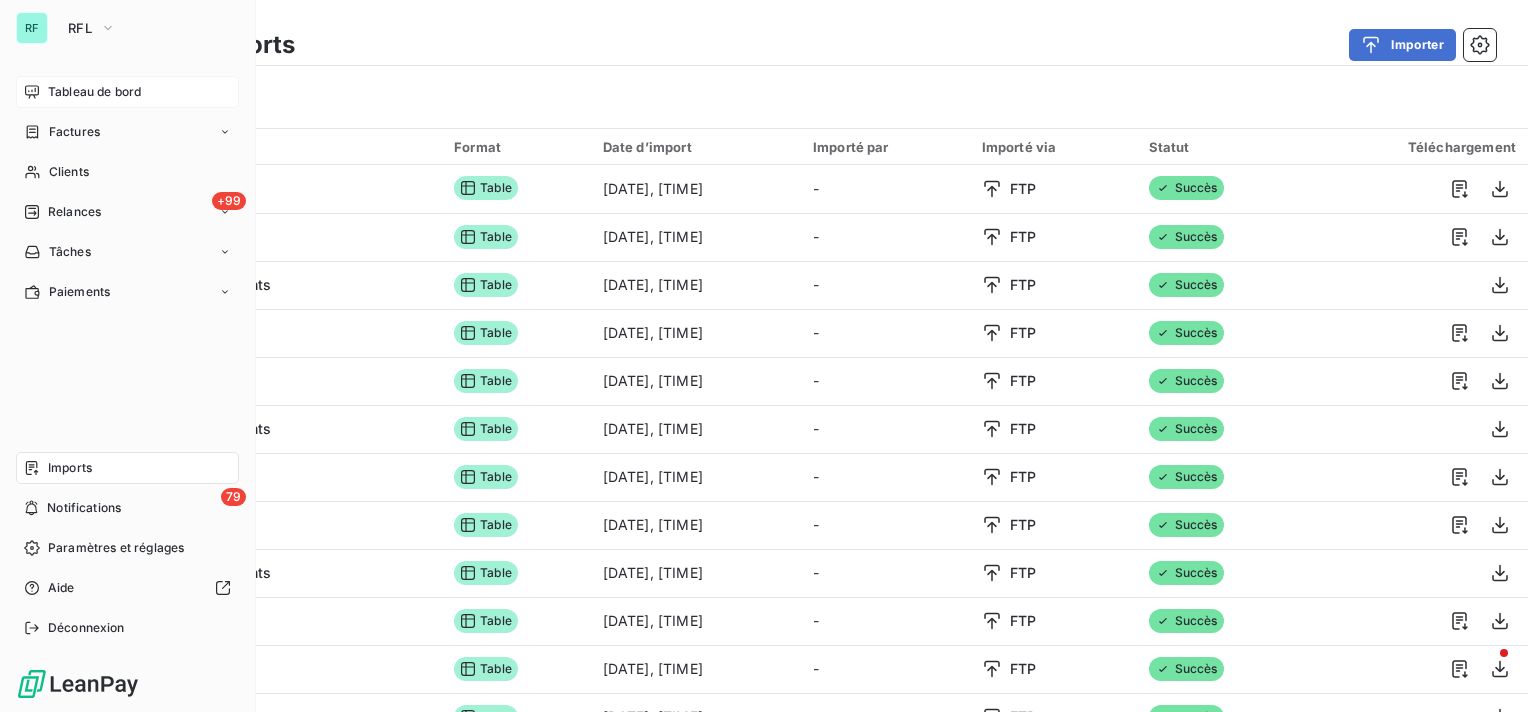 click on "Tableau de bord" at bounding box center (94, 92) 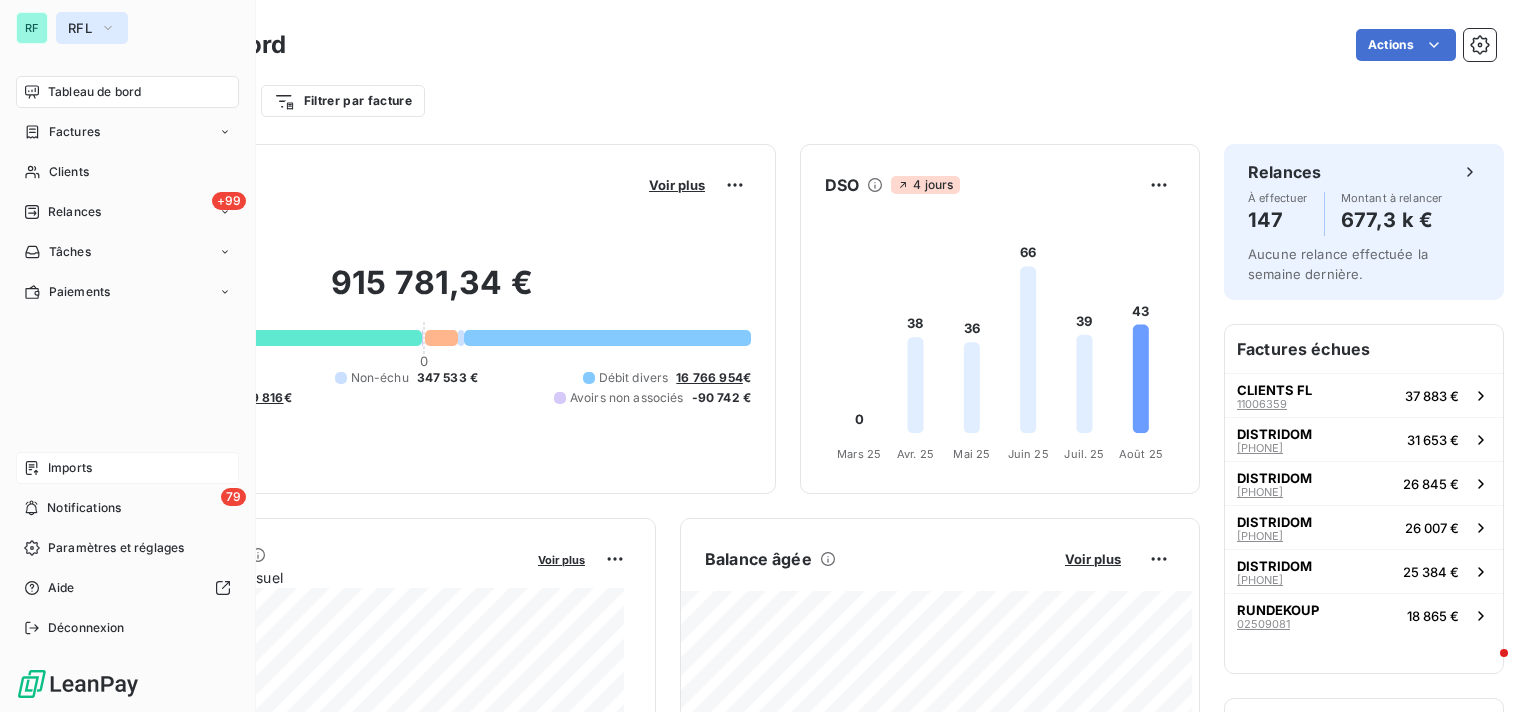 click 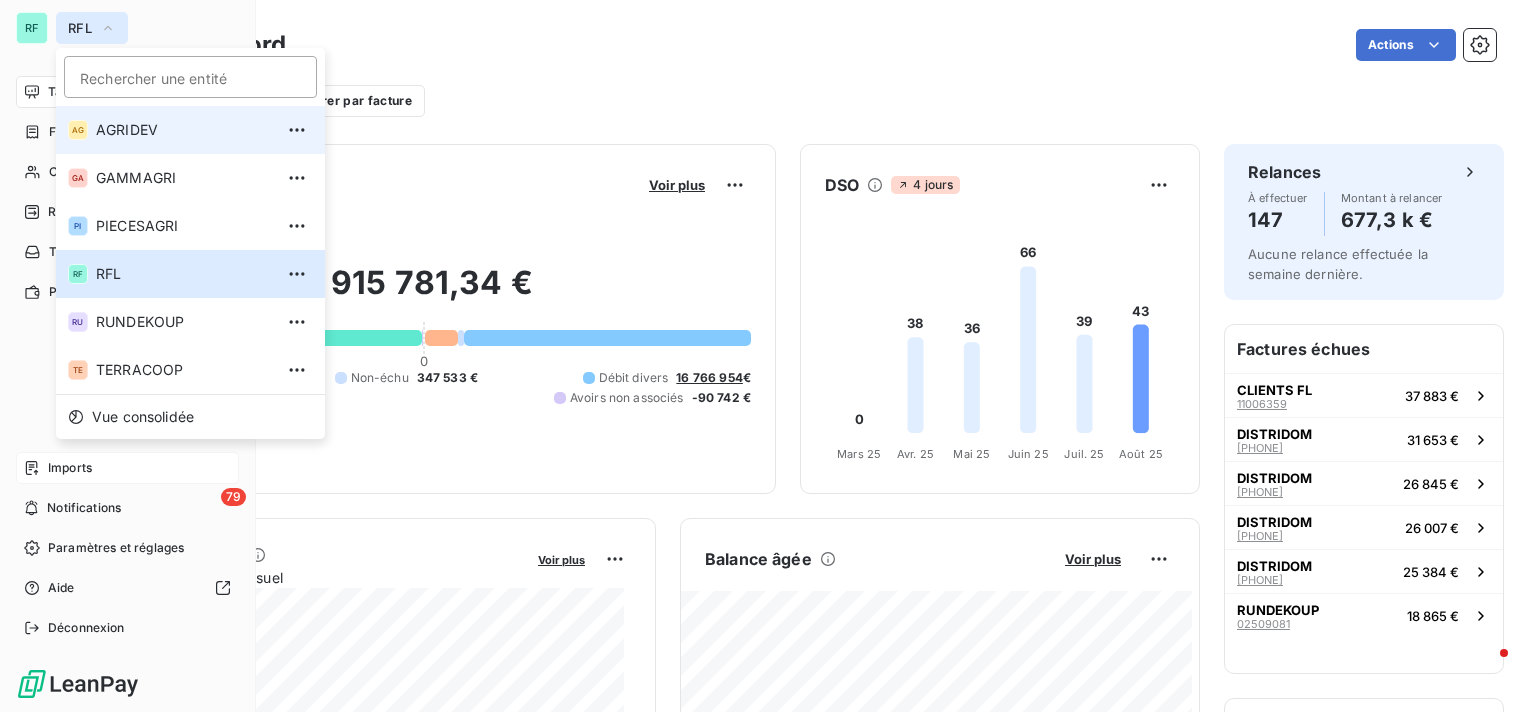 click on "AGRIDEV" at bounding box center (184, 130) 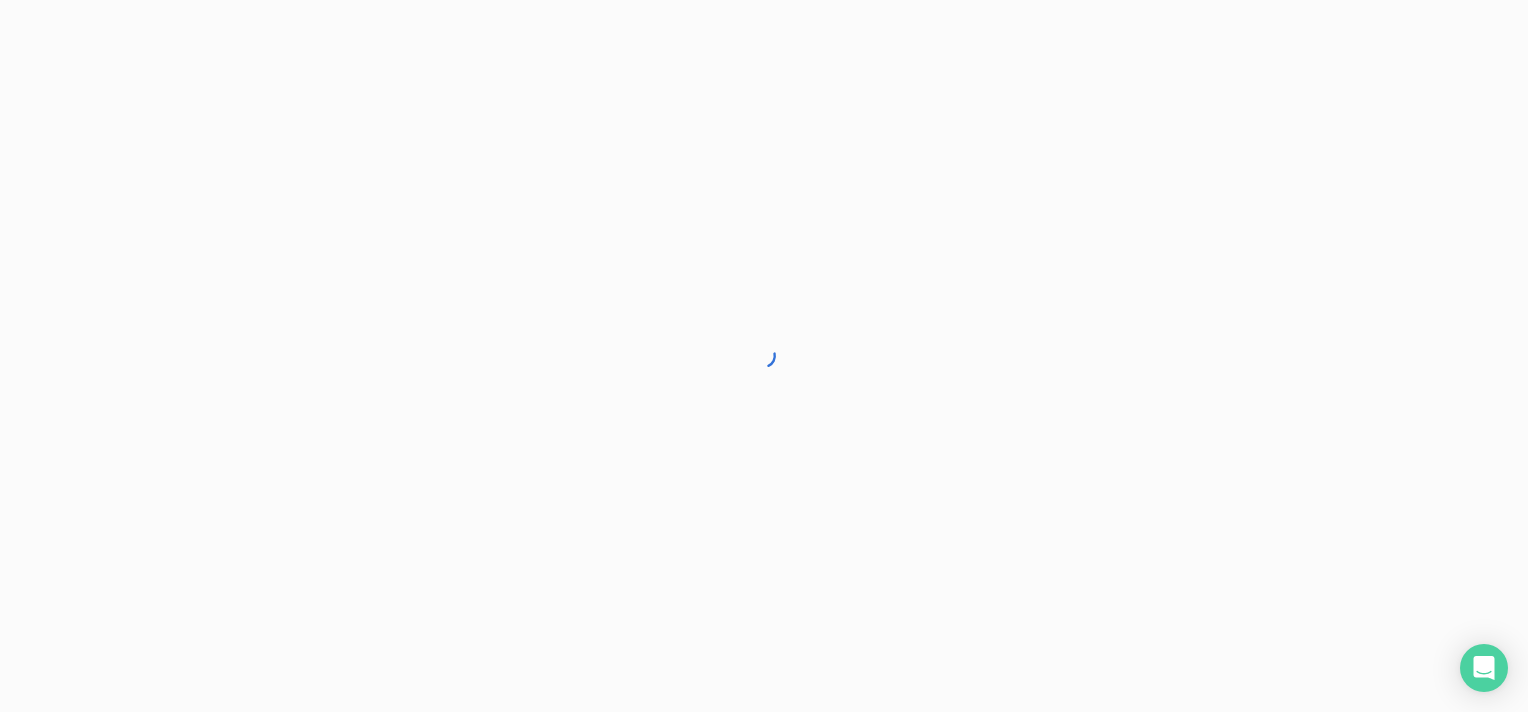 scroll, scrollTop: 0, scrollLeft: 0, axis: both 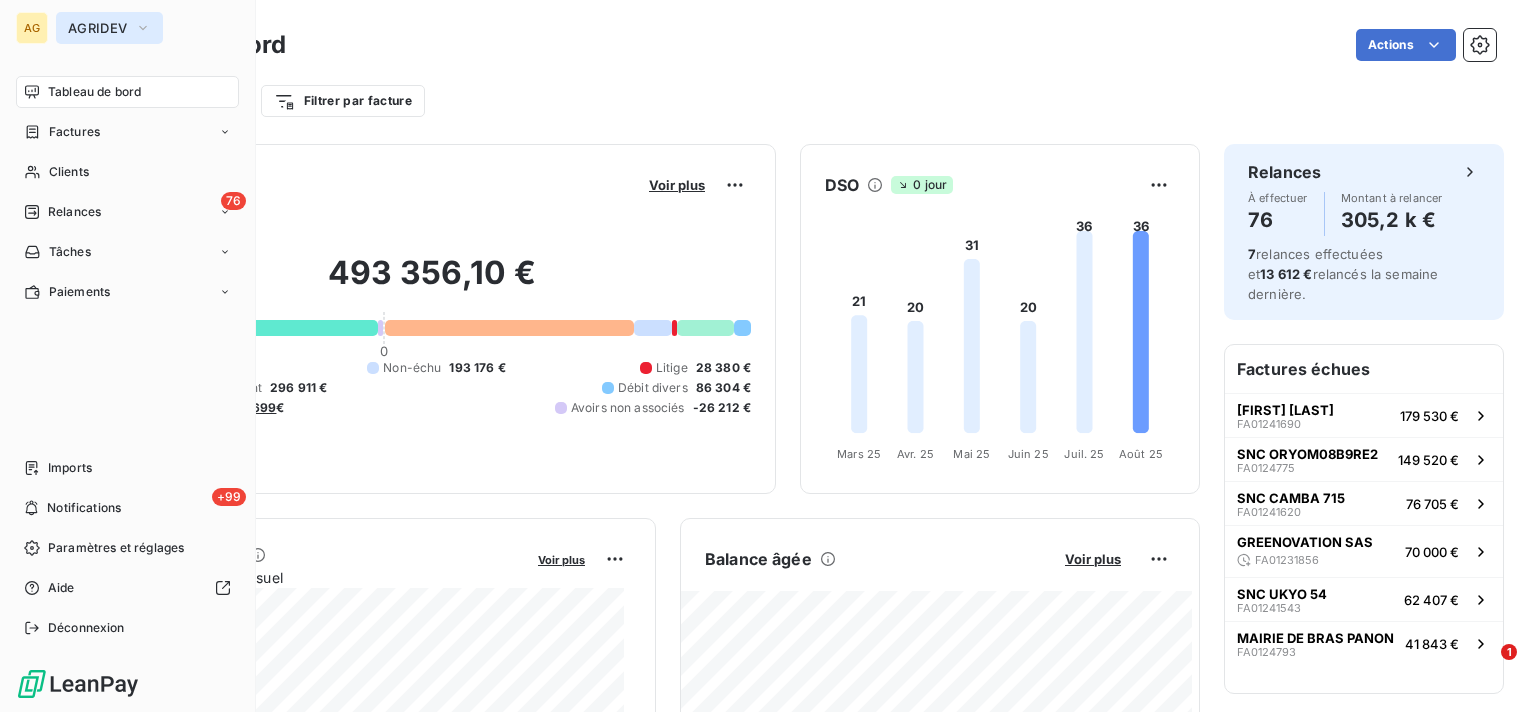 click on "AGRIDEV" at bounding box center [97, 28] 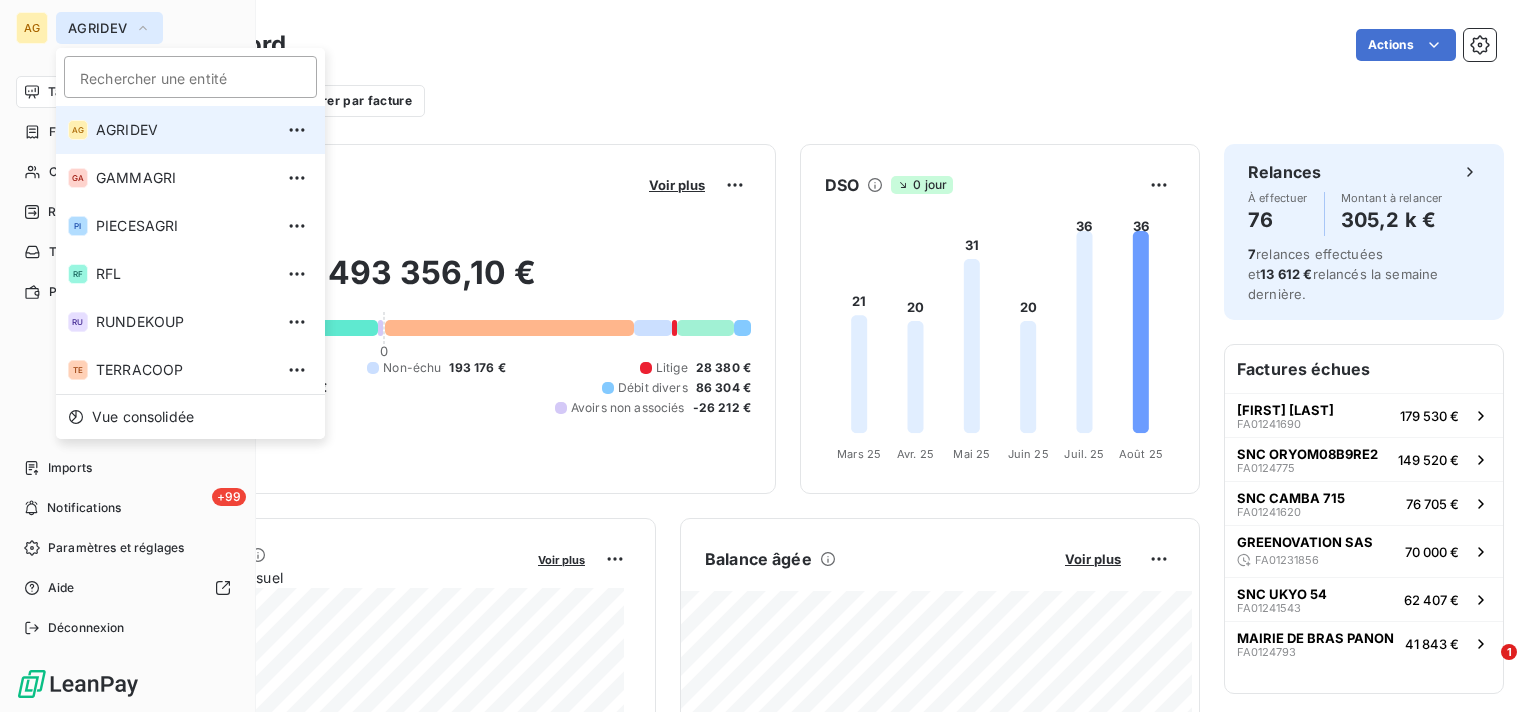 click 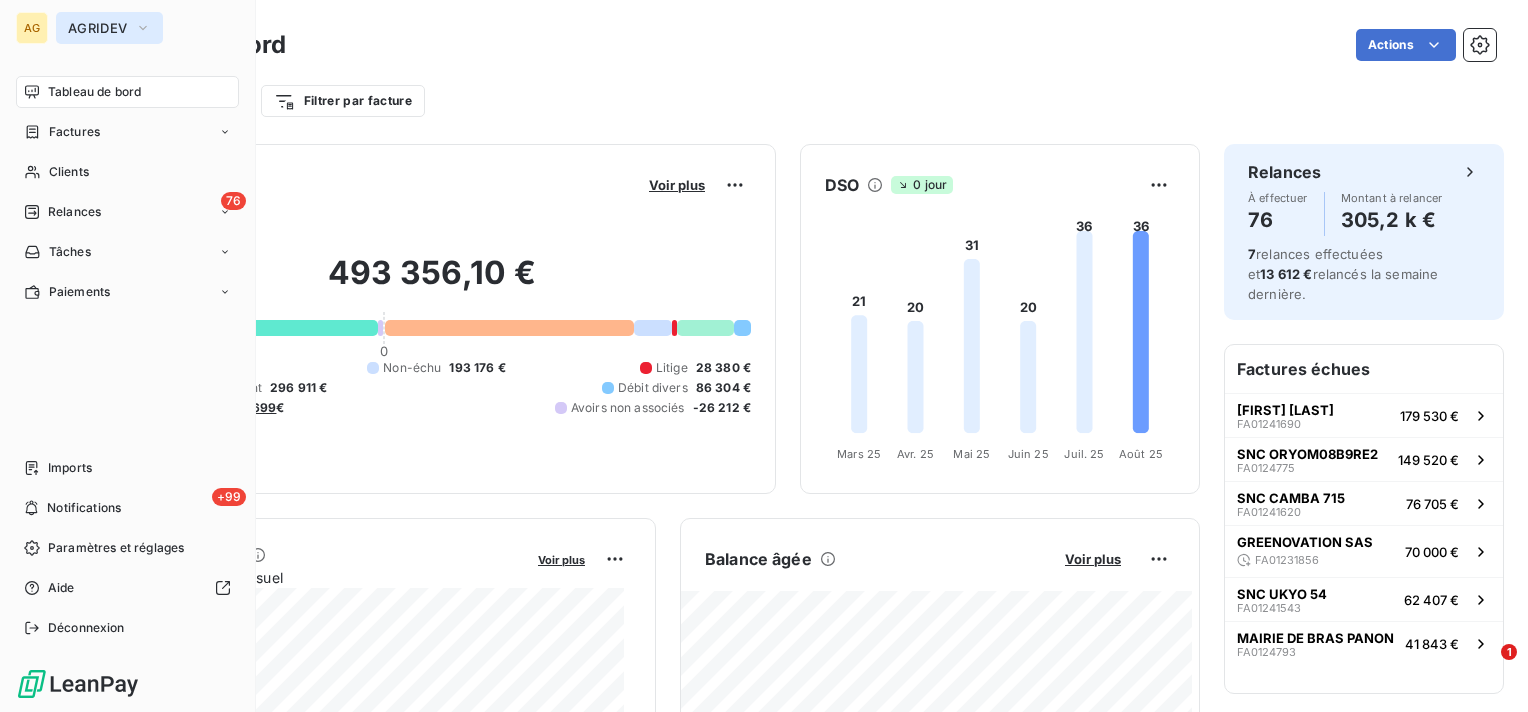 click 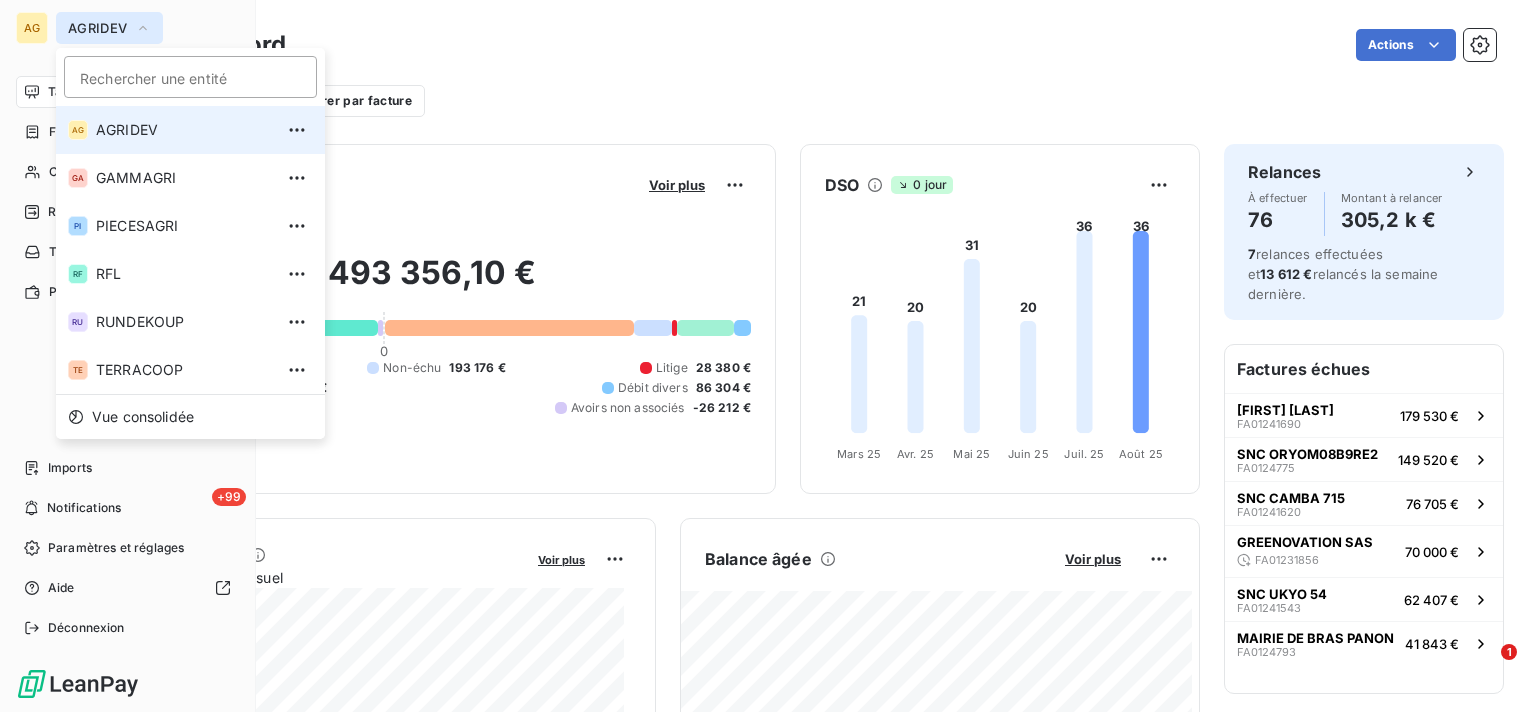 click on "AG" at bounding box center [32, 28] 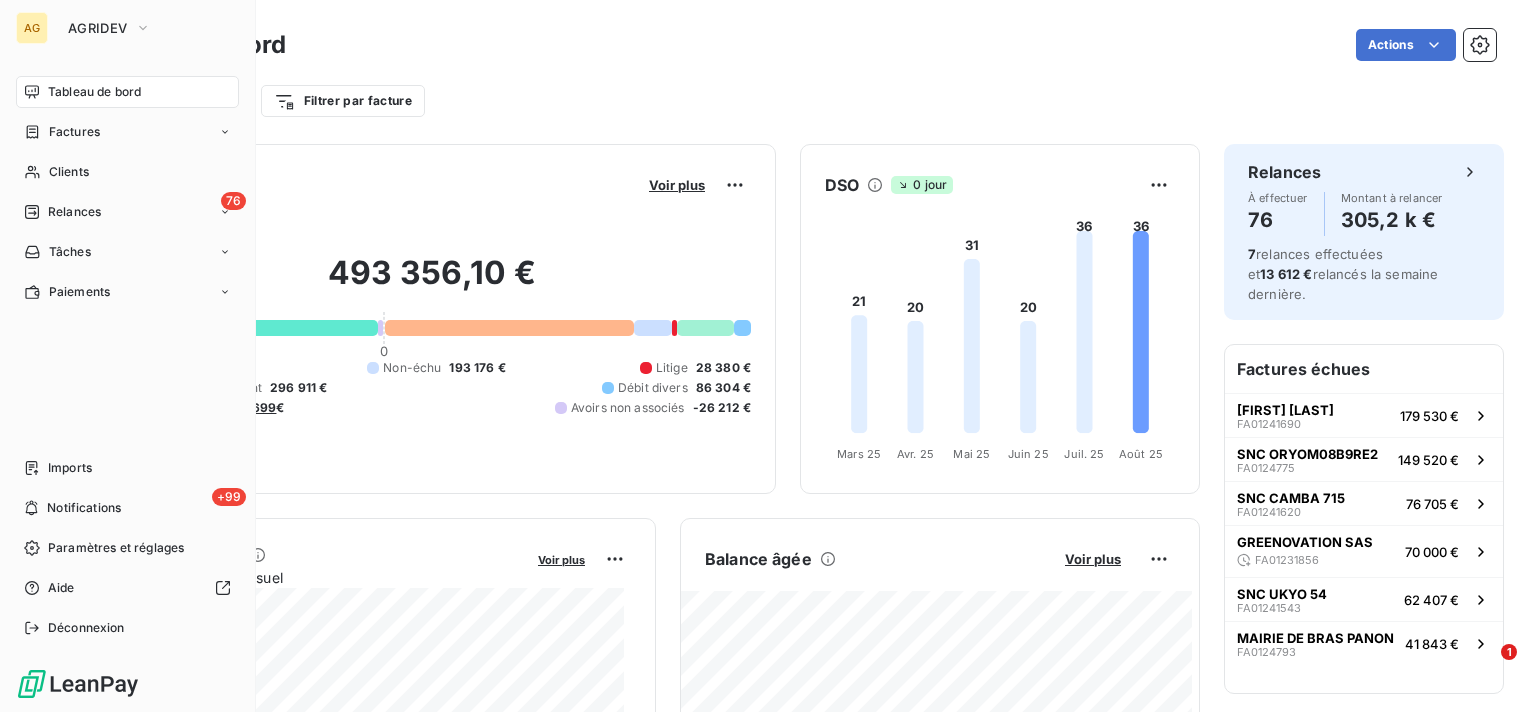 click on "AG" at bounding box center [32, 28] 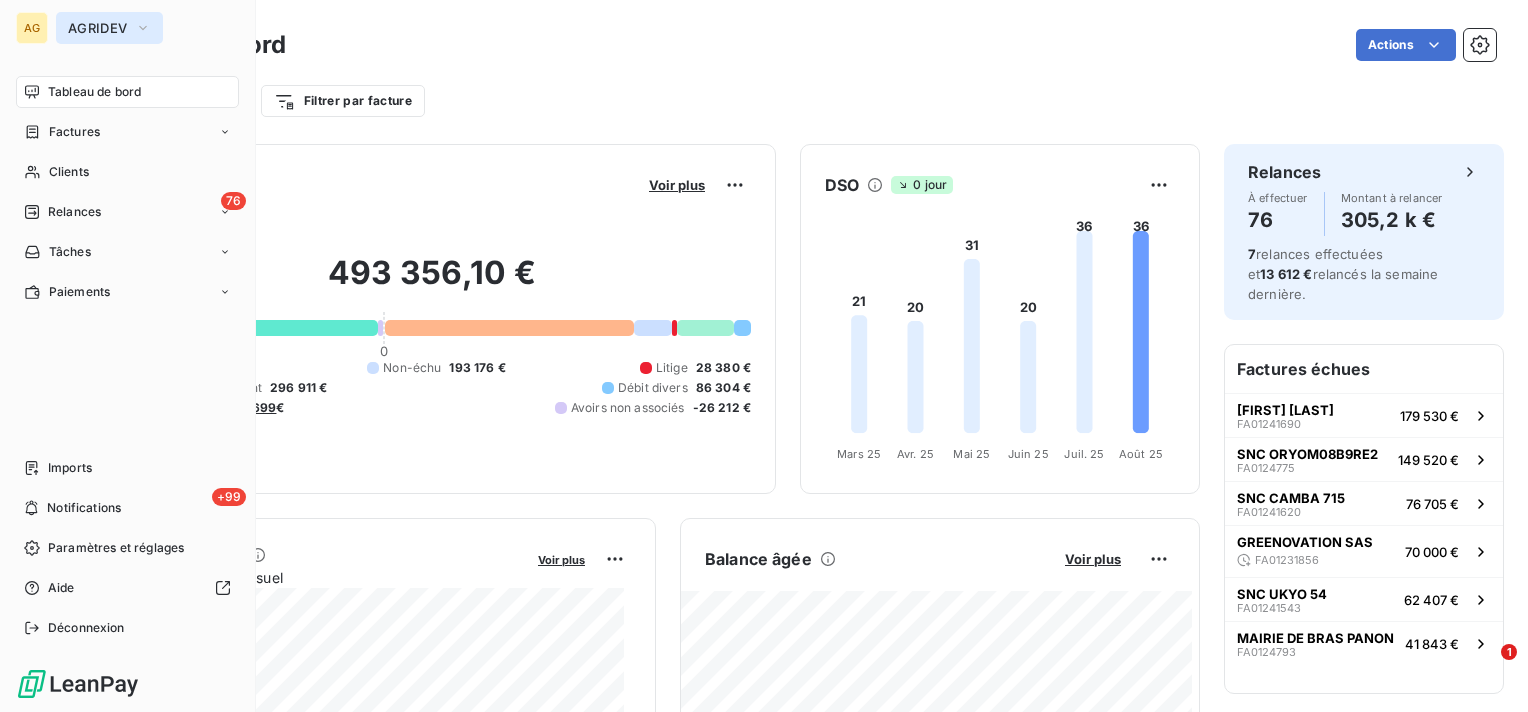 click 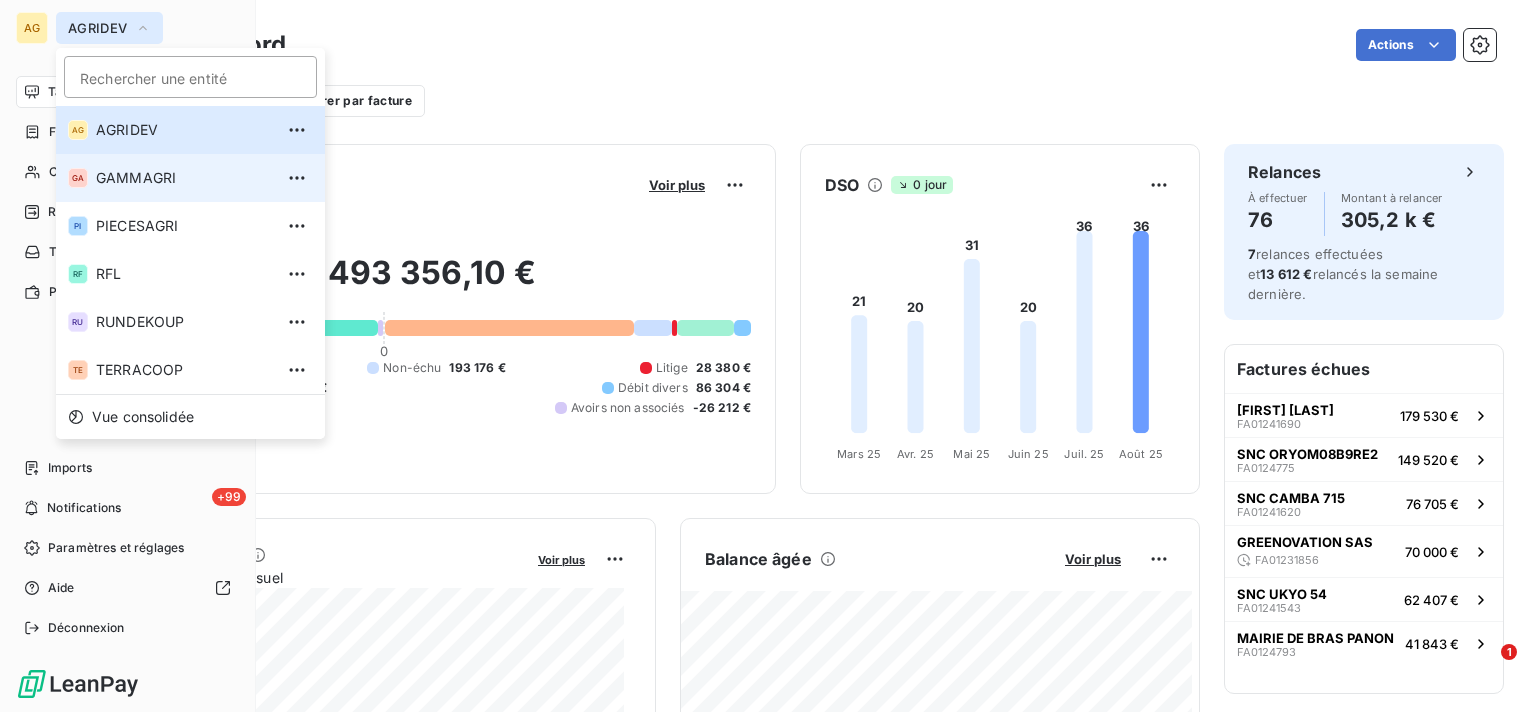 click on "GAMMAGRI" at bounding box center (184, 178) 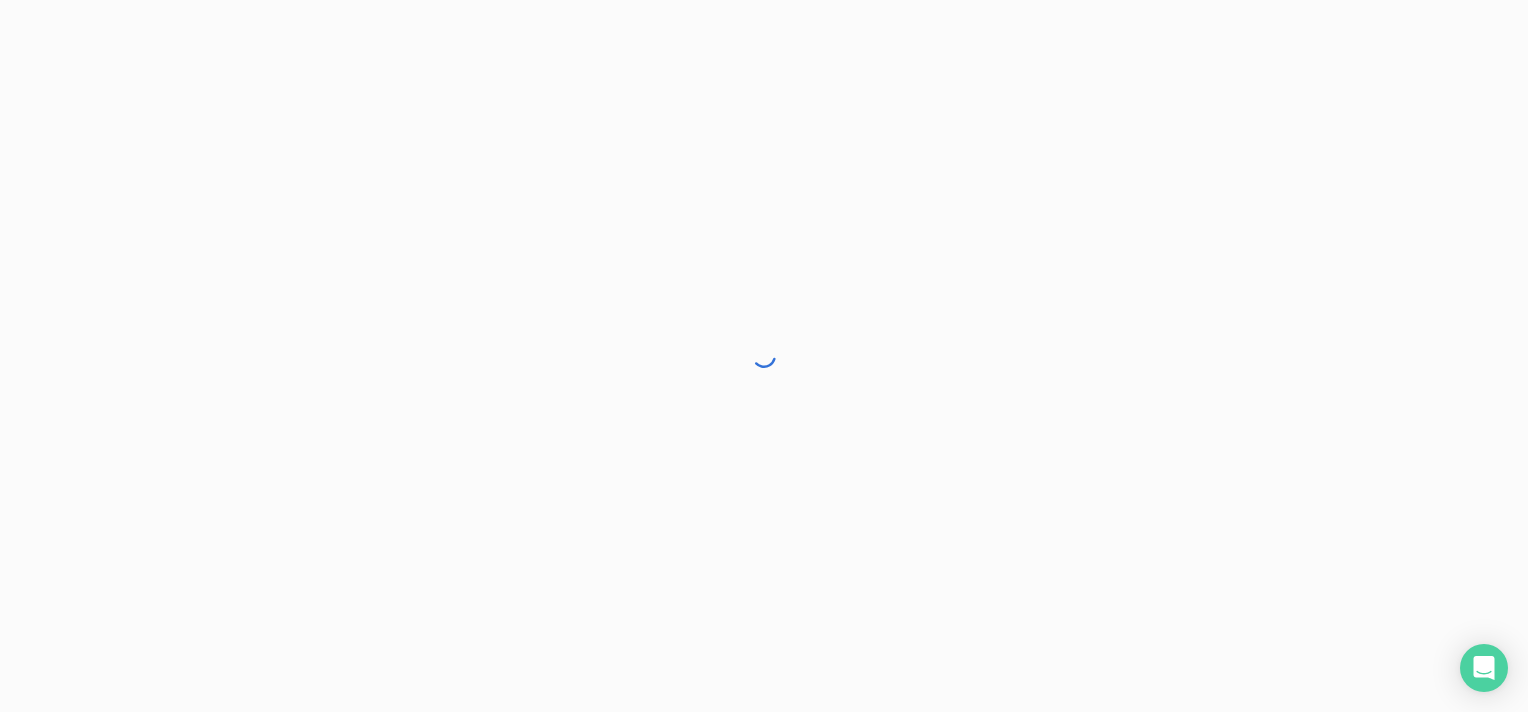 scroll, scrollTop: 0, scrollLeft: 0, axis: both 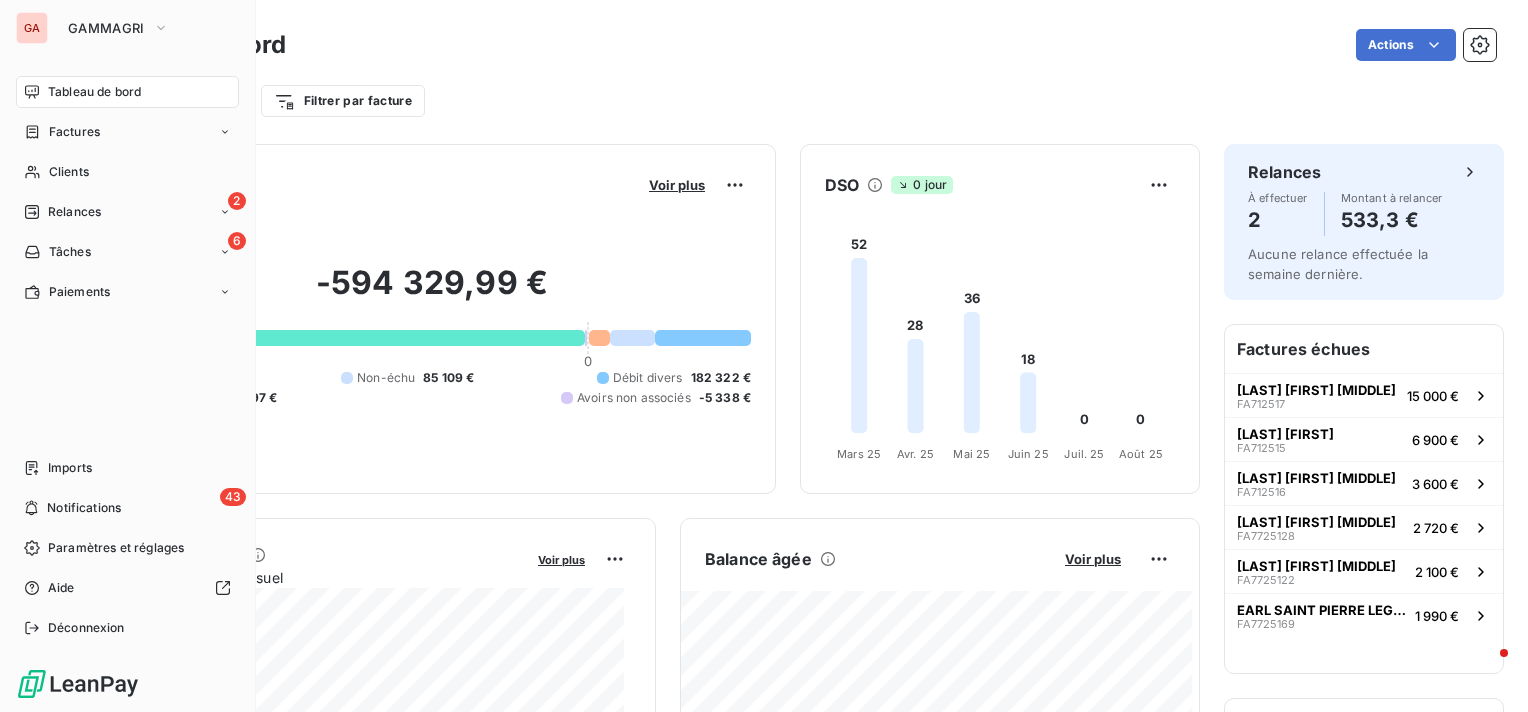click on "Tableau de bord" at bounding box center [94, 92] 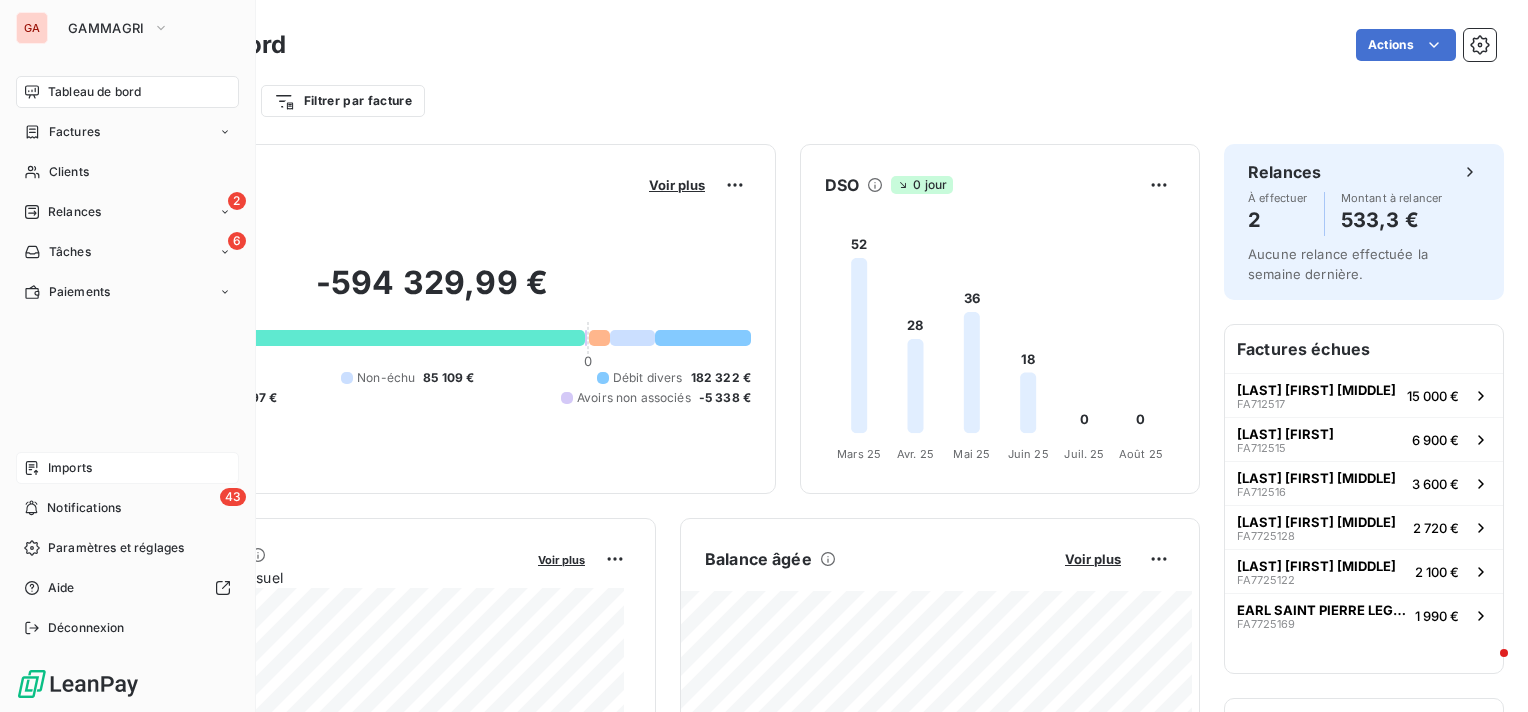 click on "Imports" at bounding box center [70, 468] 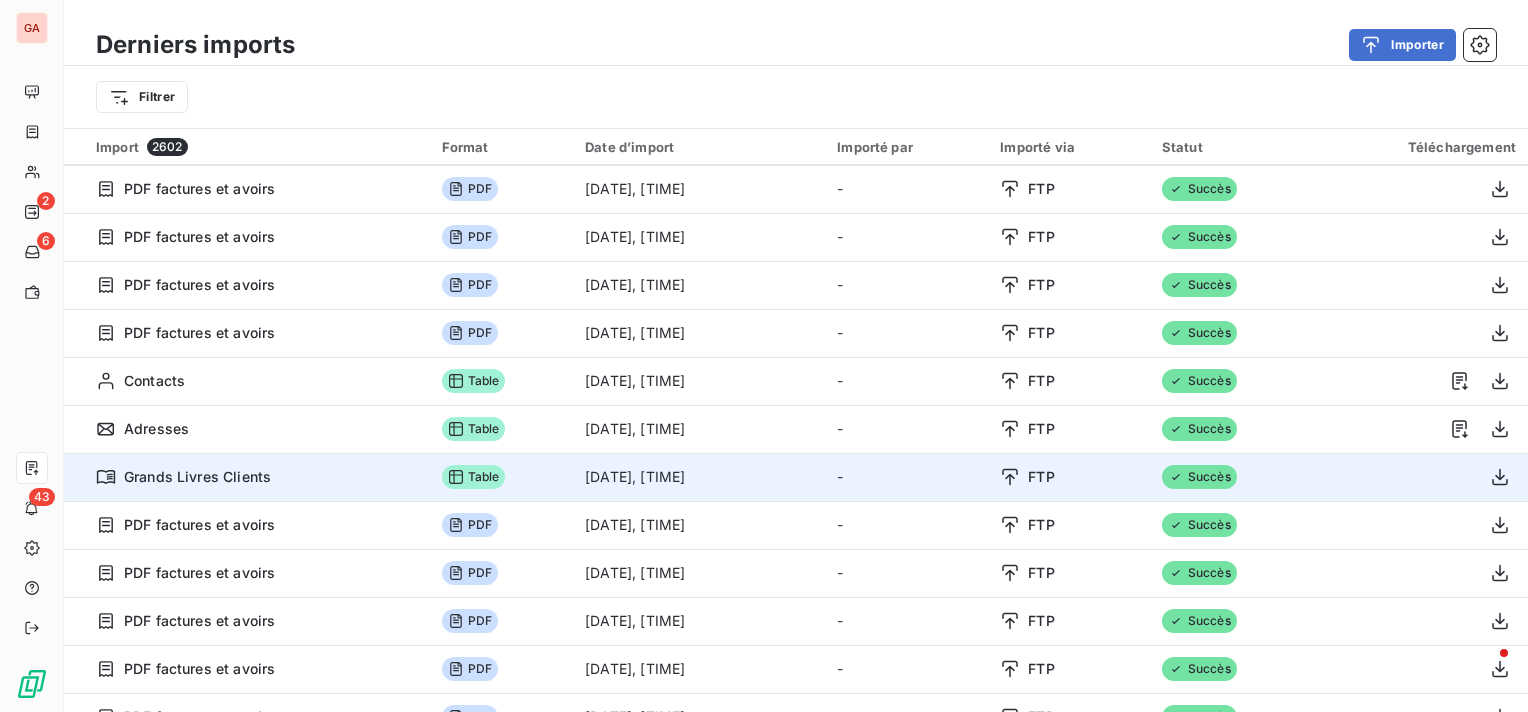 scroll, scrollTop: 0, scrollLeft: 0, axis: both 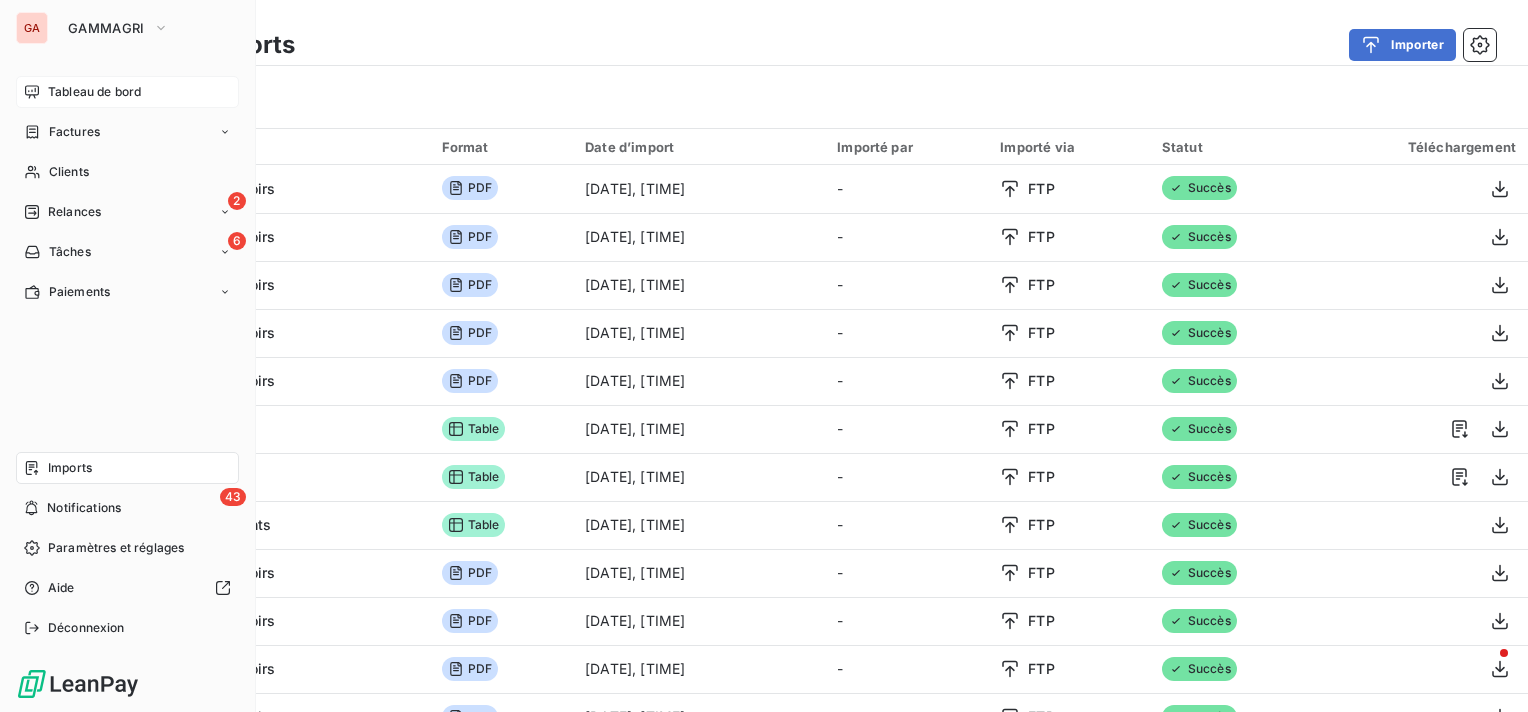 click on "Tableau de bord" at bounding box center [94, 92] 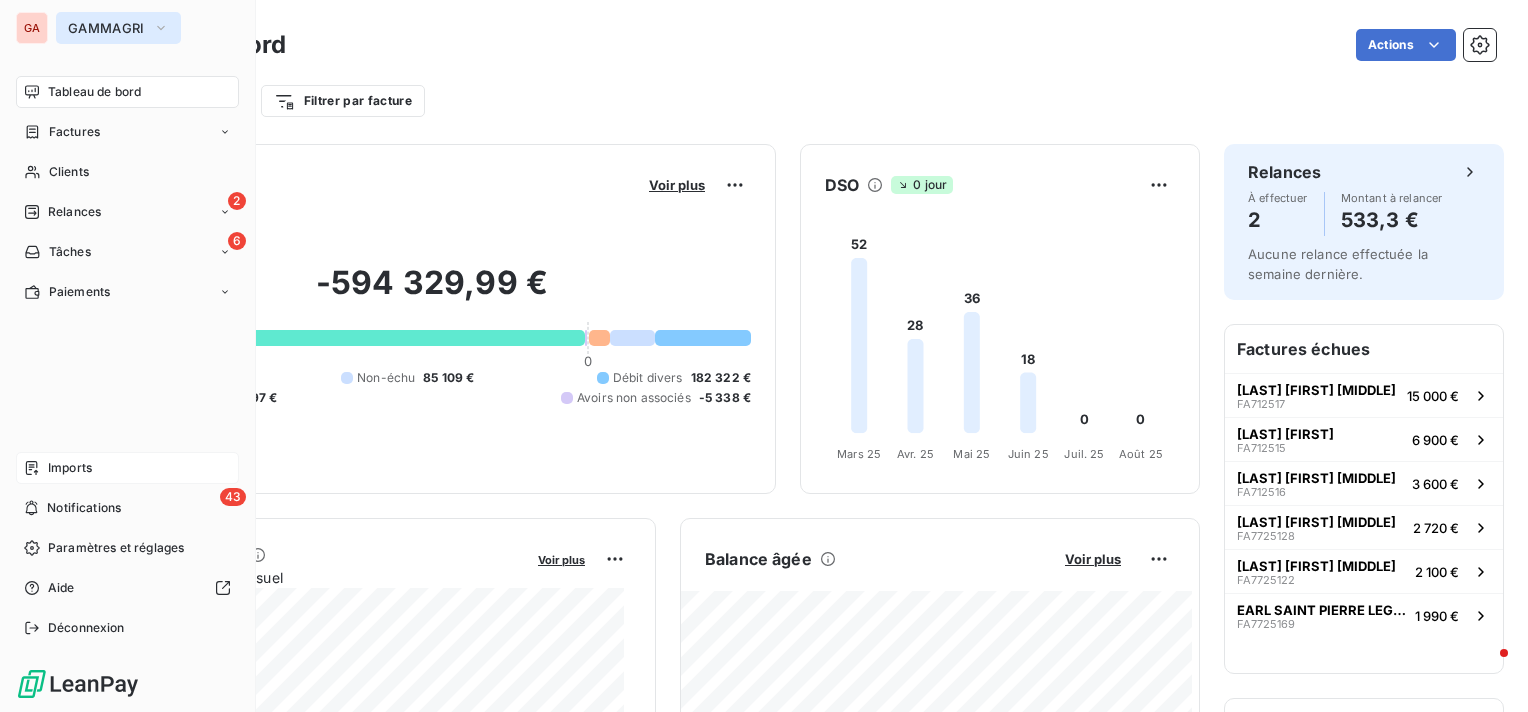 click on "GAMMAGRI" at bounding box center (106, 28) 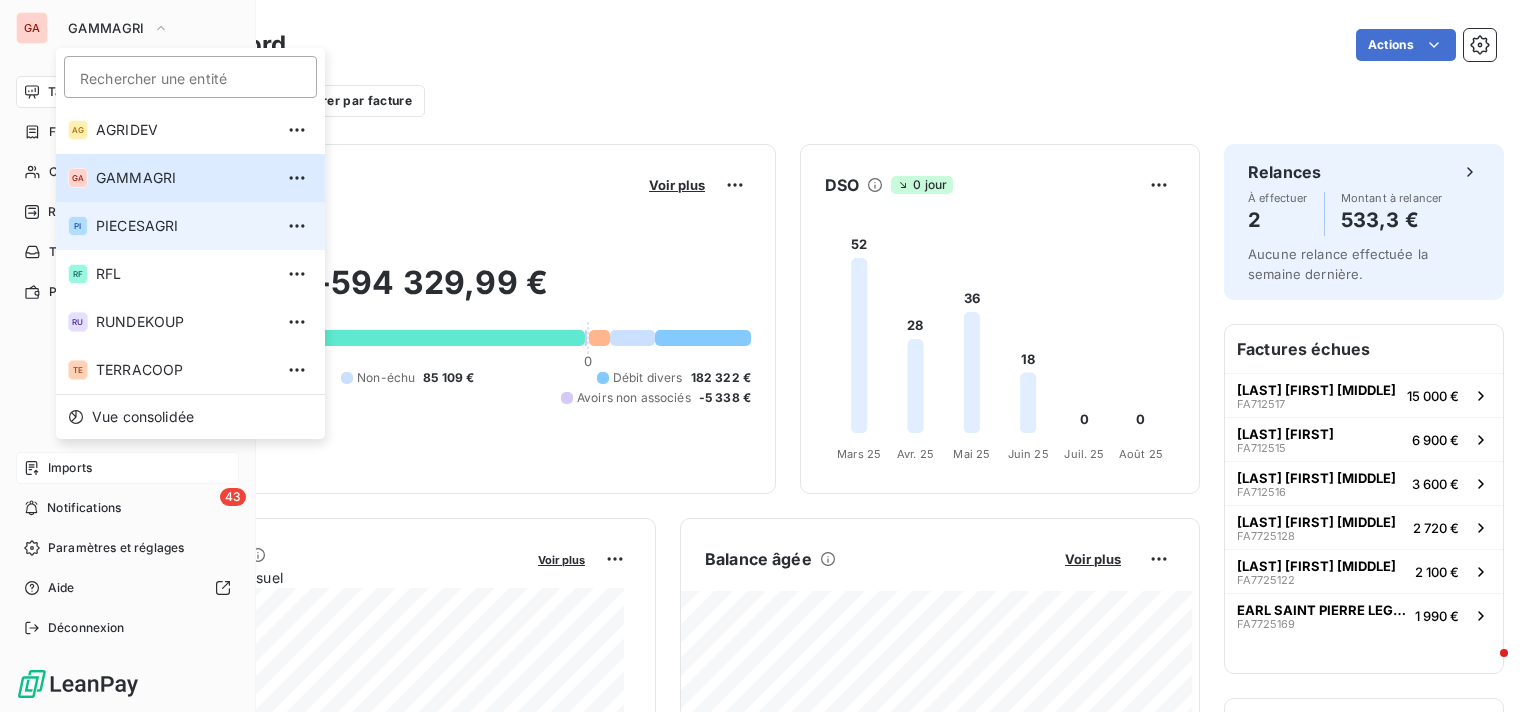 click on "PI PIECESAGRI" at bounding box center (190, 226) 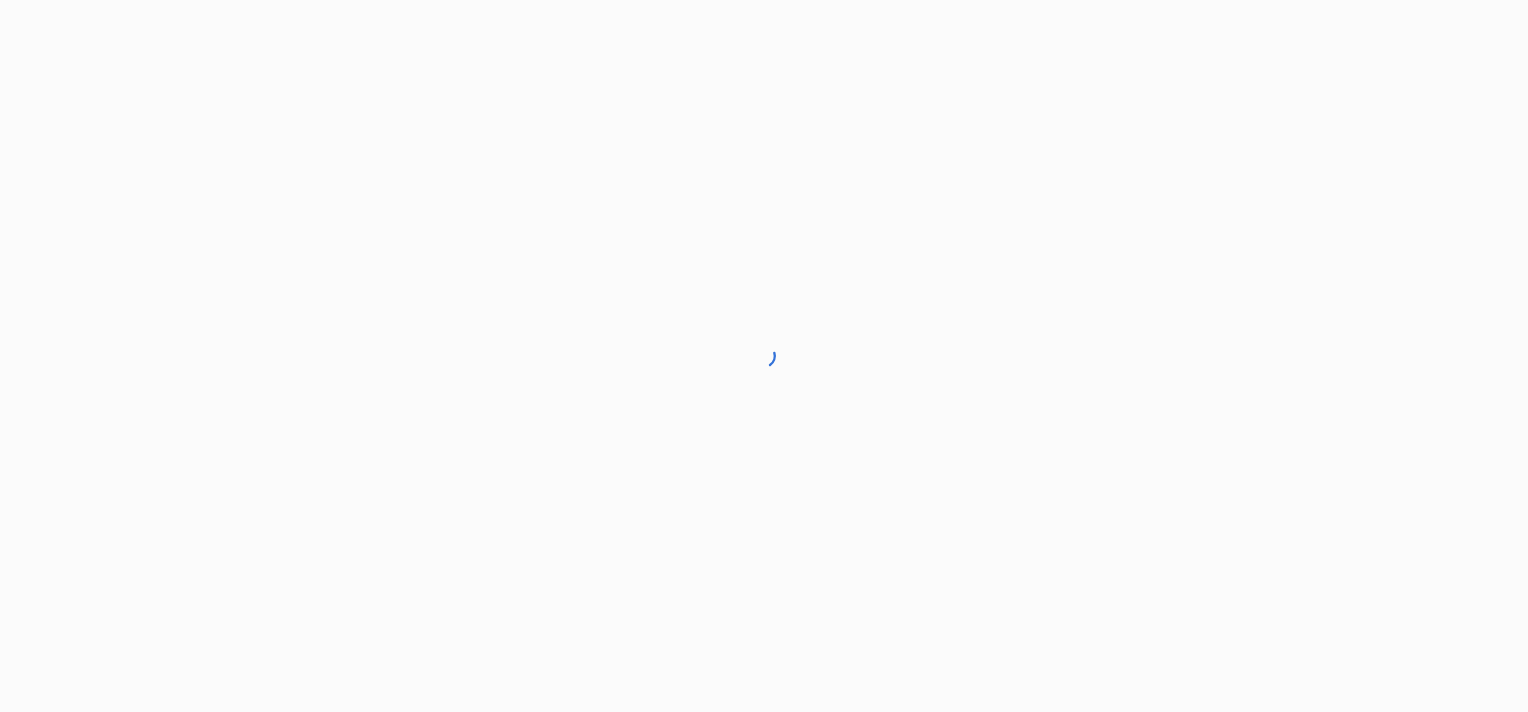 scroll, scrollTop: 0, scrollLeft: 0, axis: both 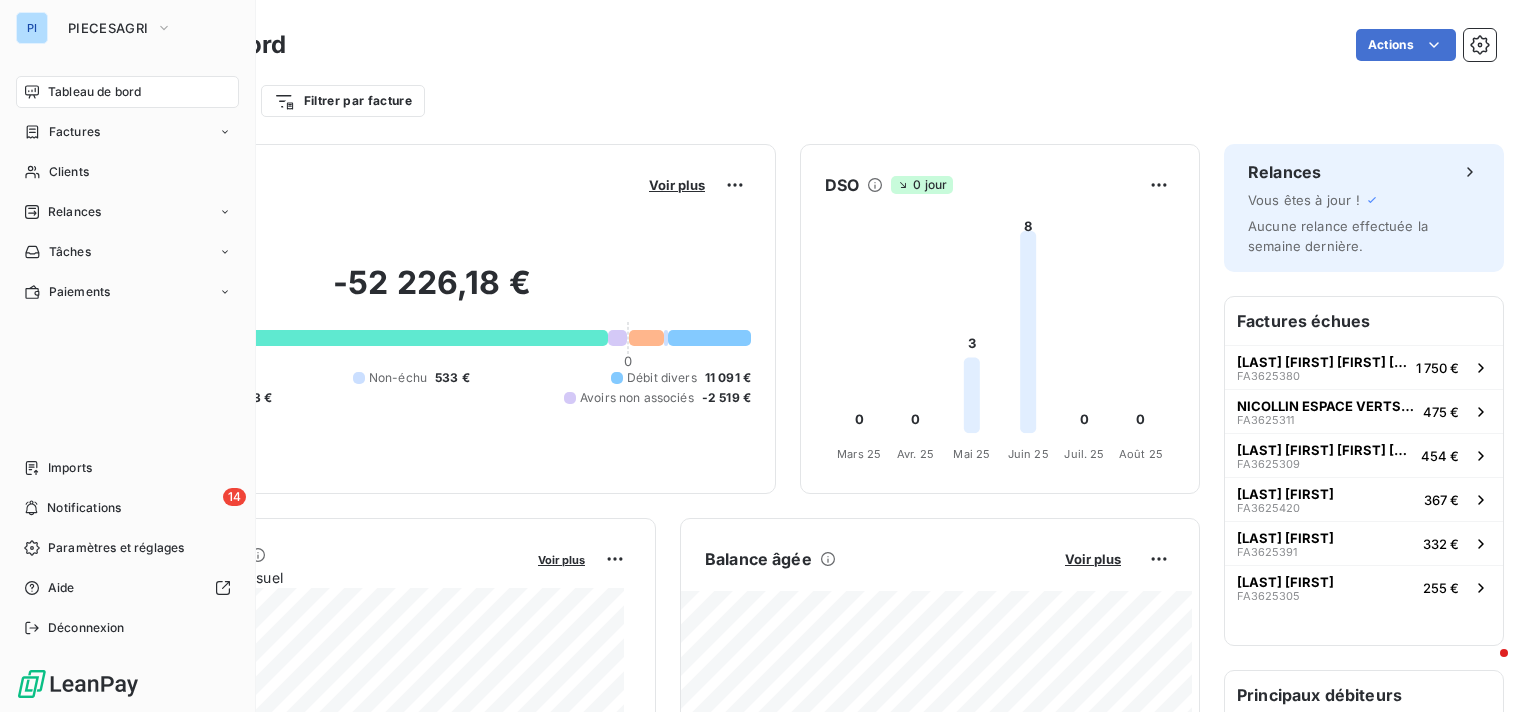 click on "Tableau de bord" at bounding box center [94, 92] 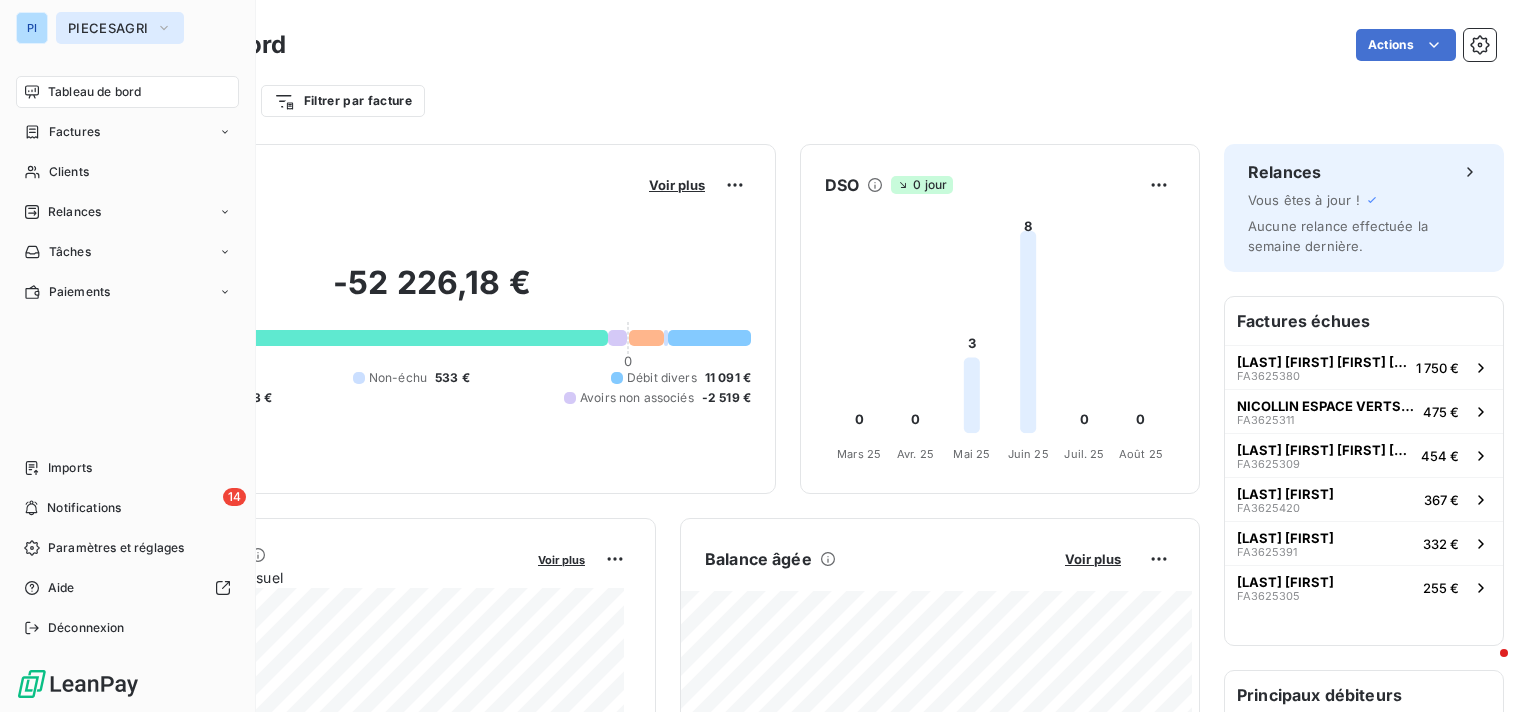 click on "PIECESAGRI" at bounding box center [120, 28] 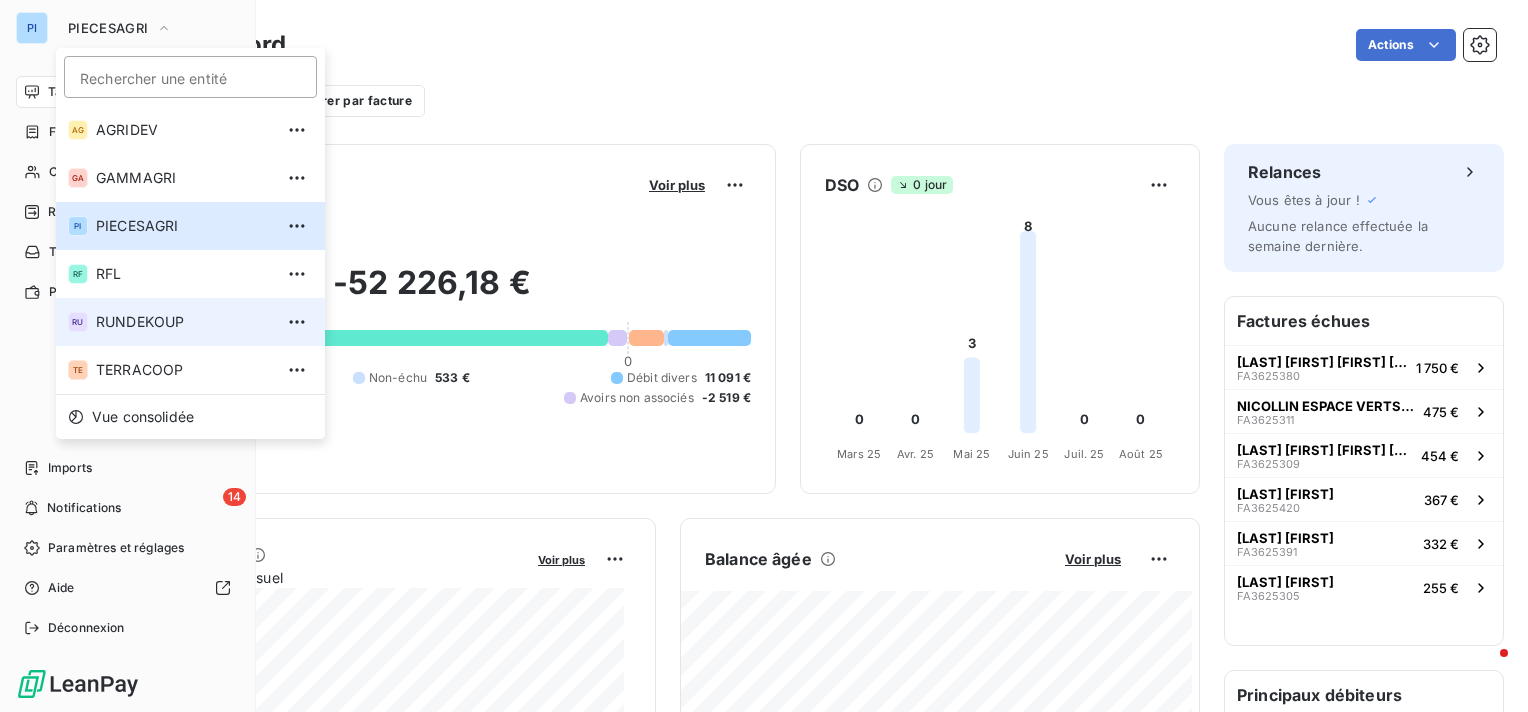 click on "RUNDEKOUP" at bounding box center (184, 322) 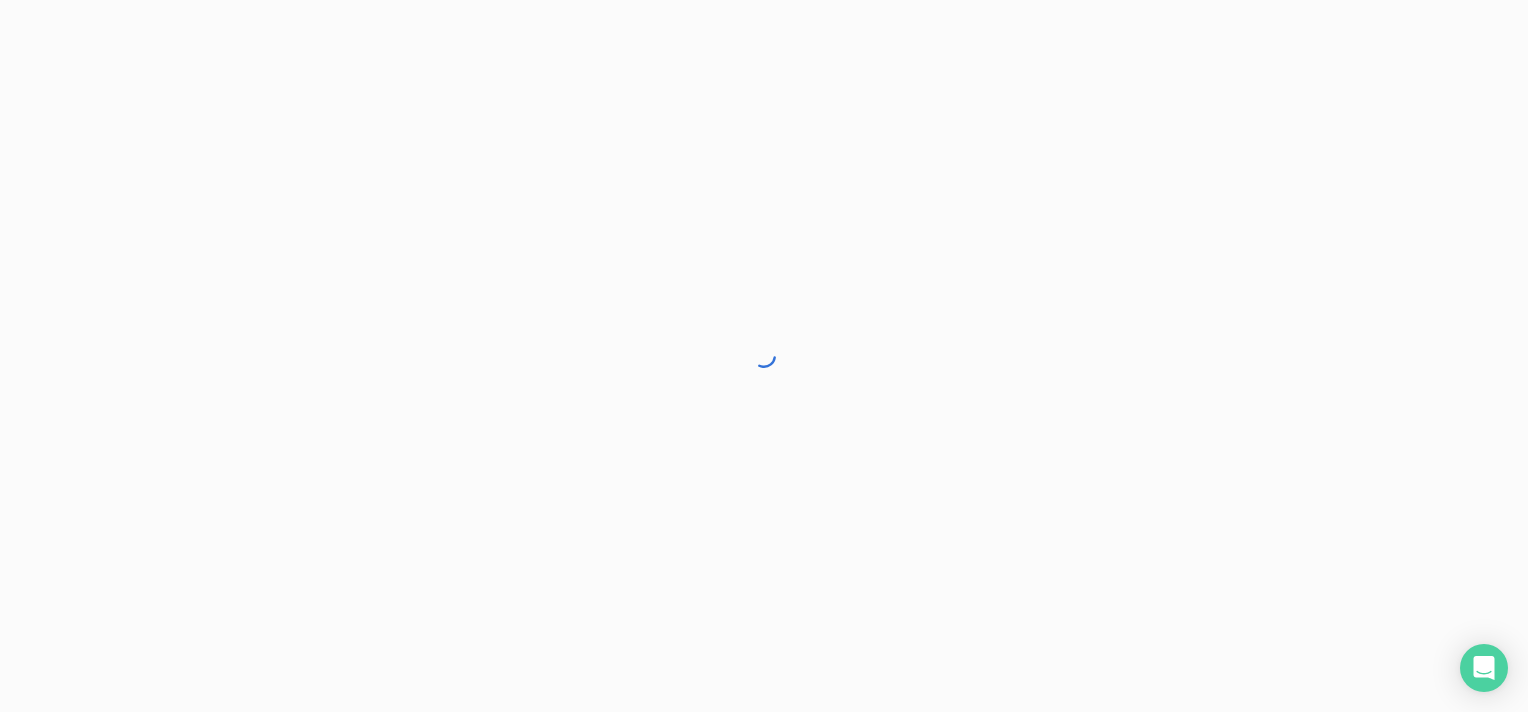 scroll, scrollTop: 0, scrollLeft: 0, axis: both 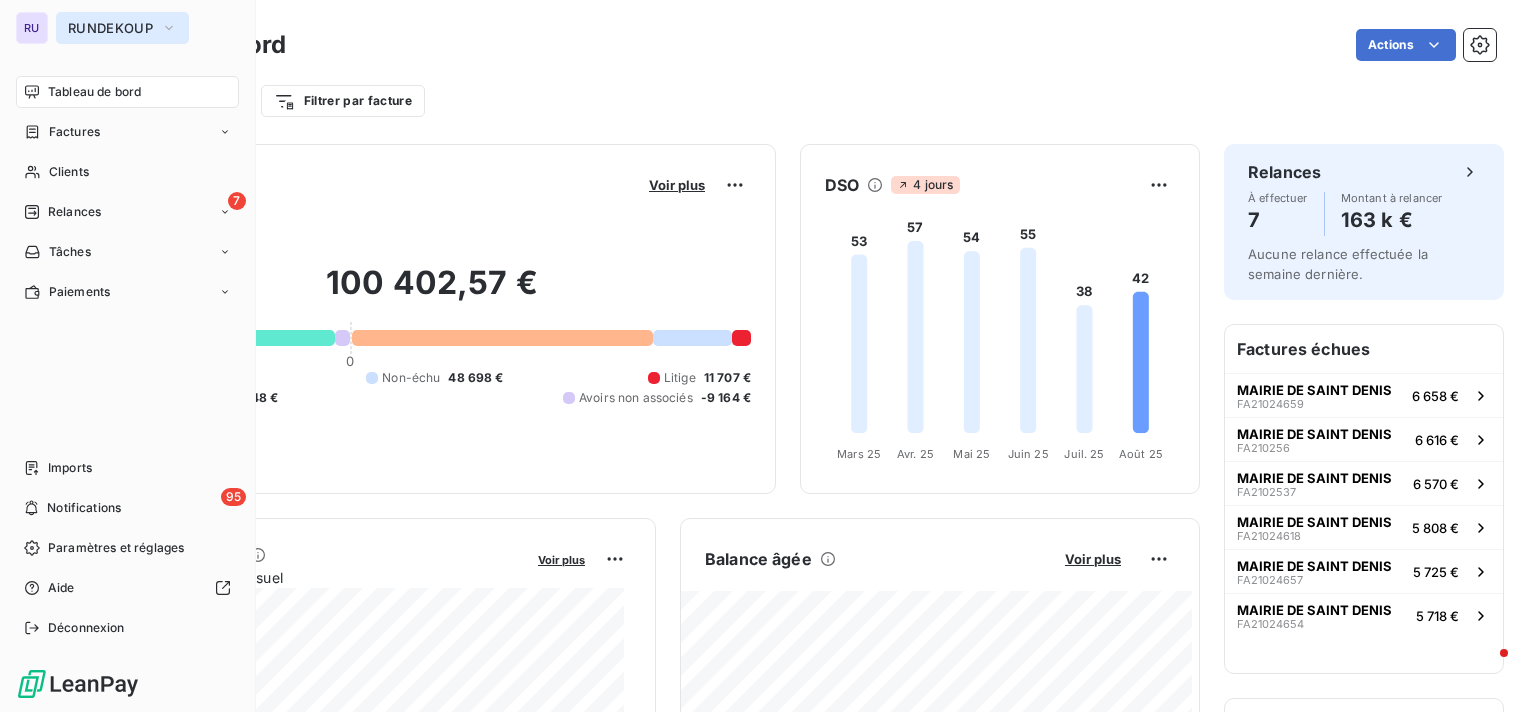 click on "RUNDEKOUP" at bounding box center (110, 28) 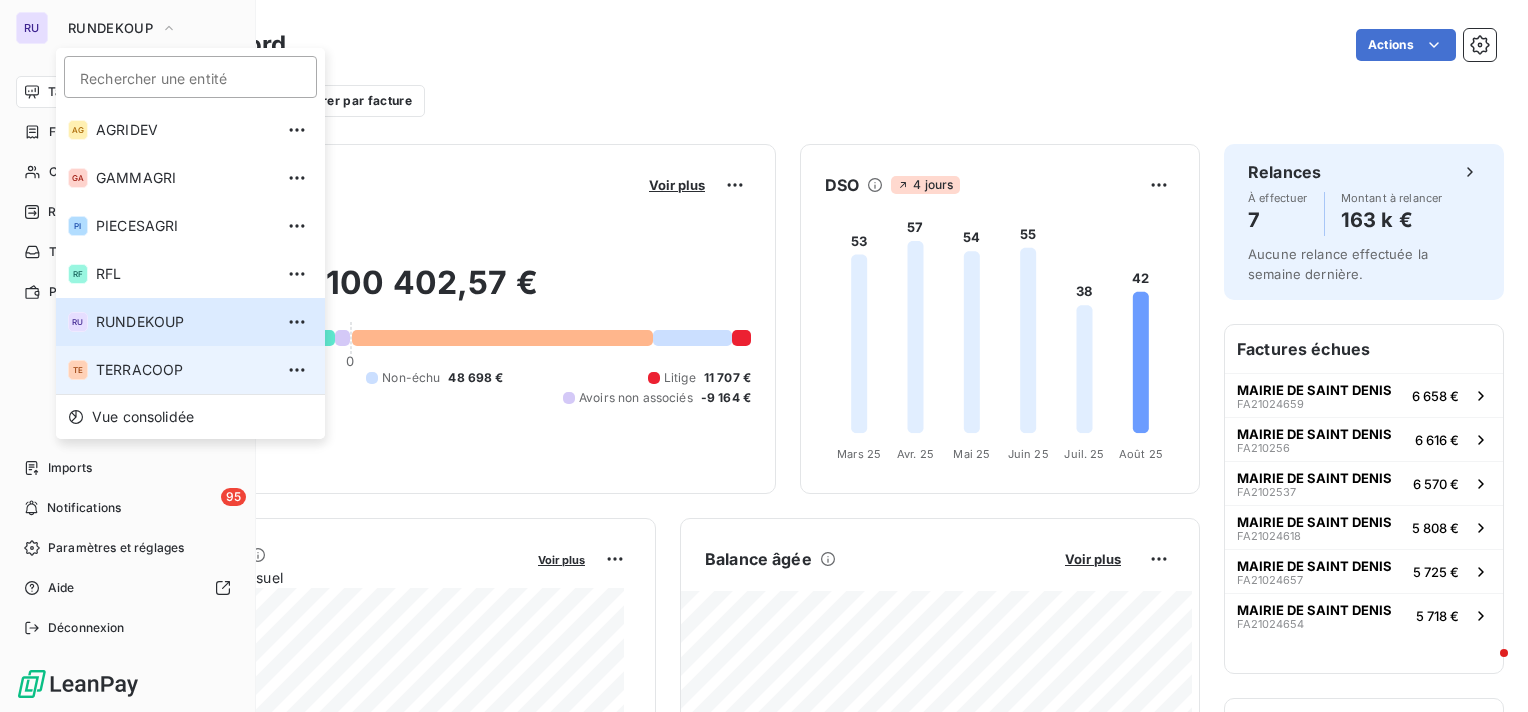 click on "TERRACOOP" at bounding box center (184, 370) 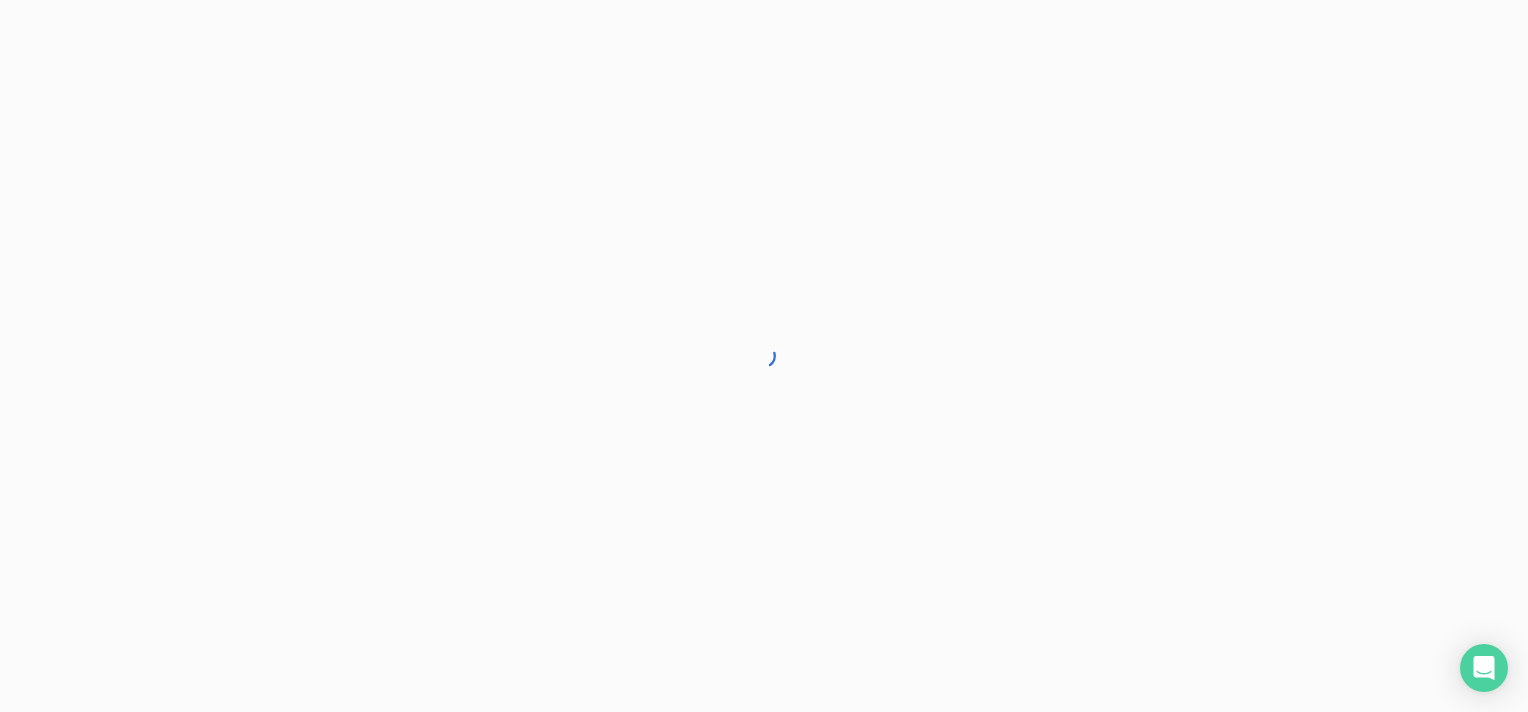 scroll, scrollTop: 0, scrollLeft: 0, axis: both 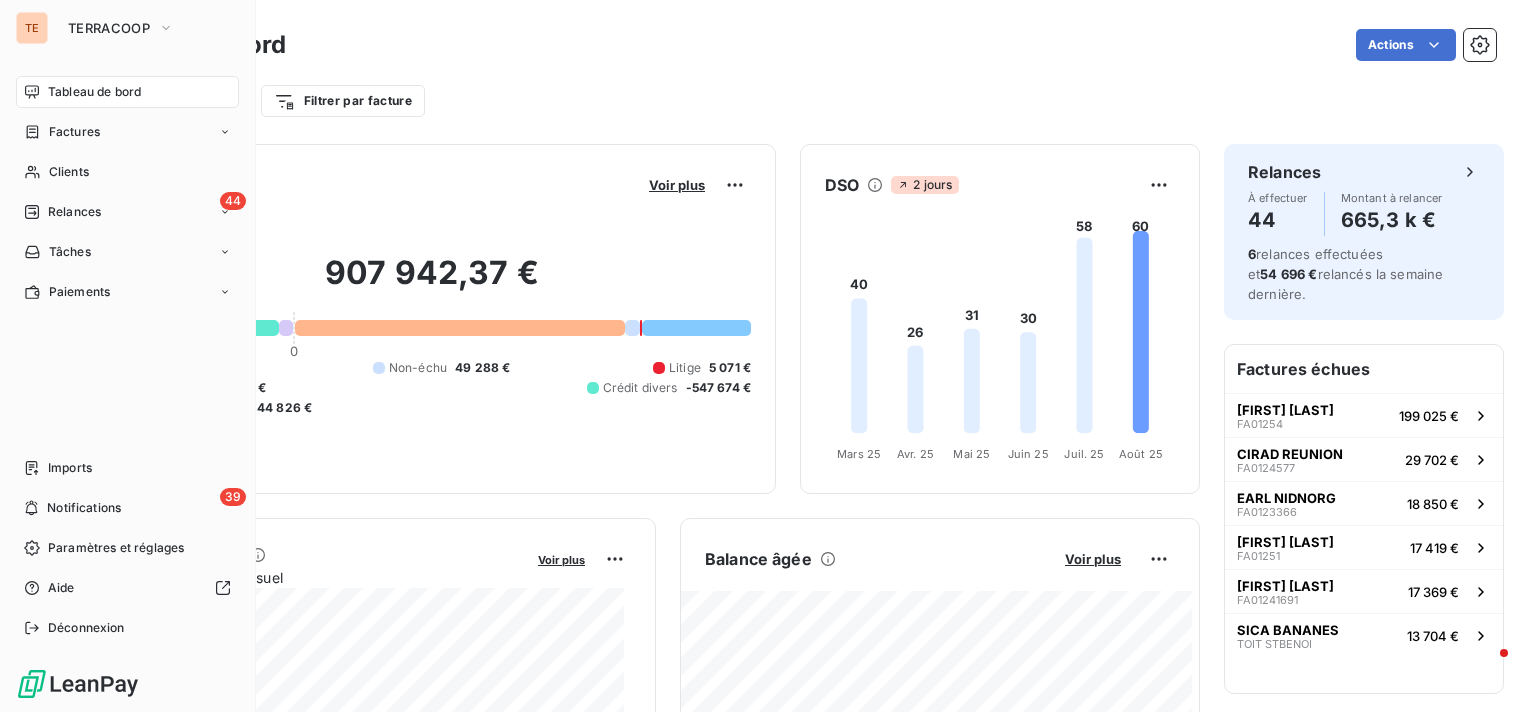 click on "Tableau de bord" at bounding box center [94, 92] 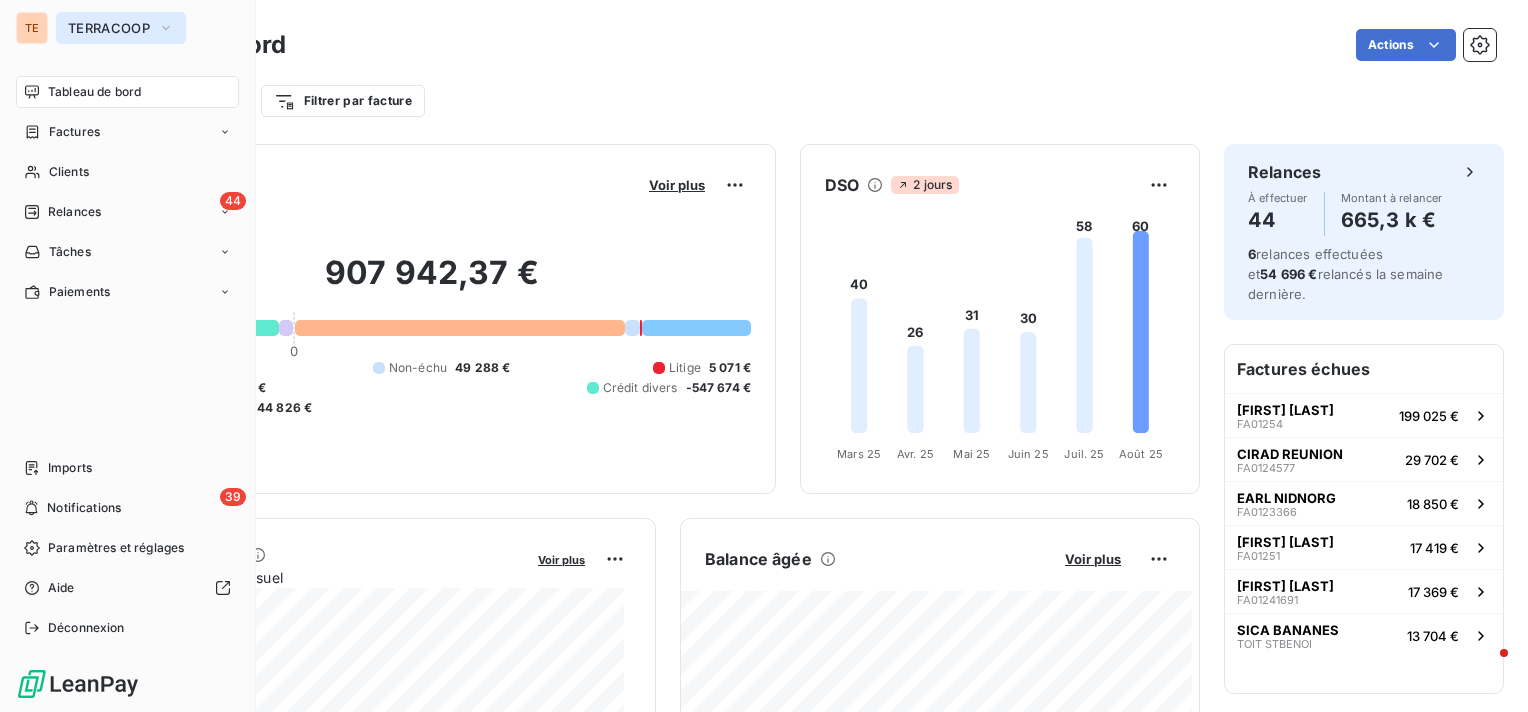 click on "TERRACOOP" at bounding box center [109, 28] 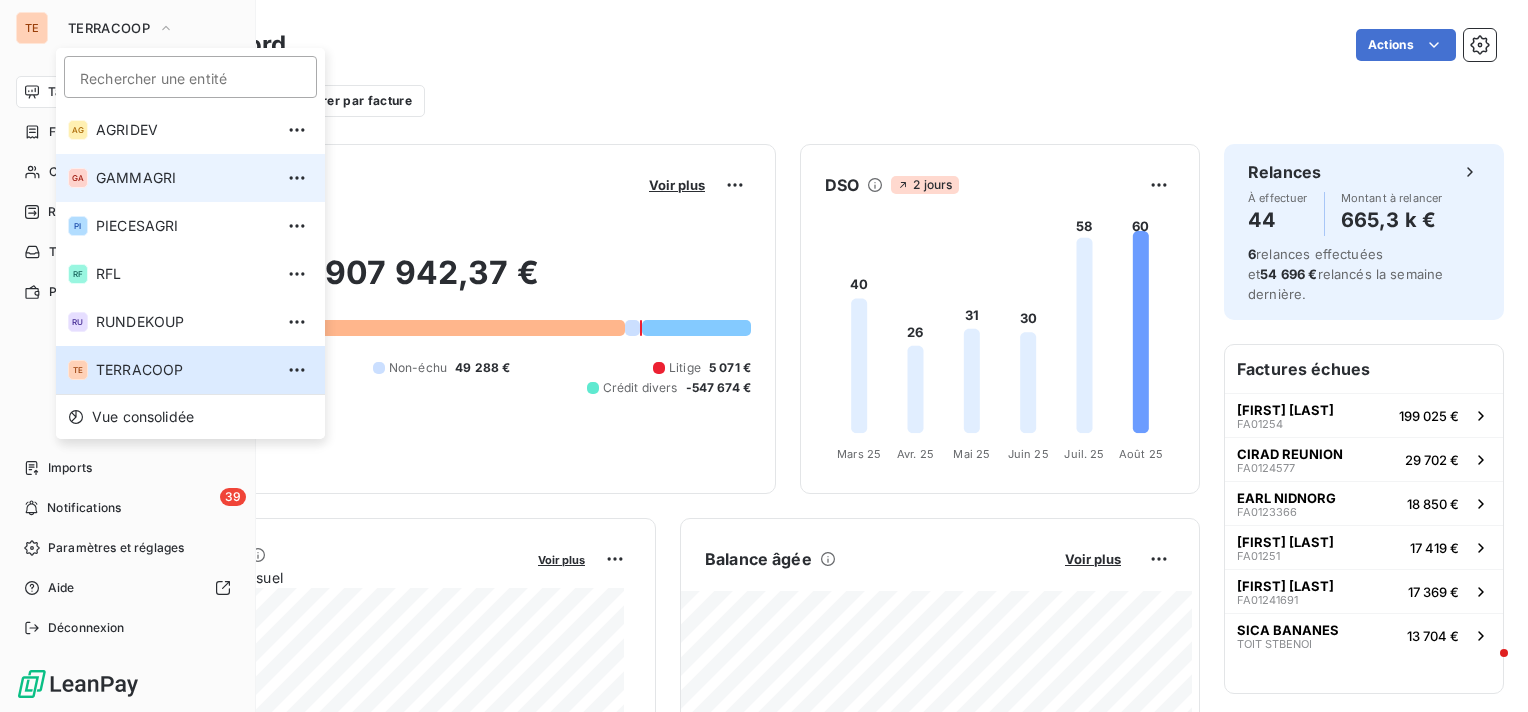 click on "GAMMAGRI" at bounding box center [184, 178] 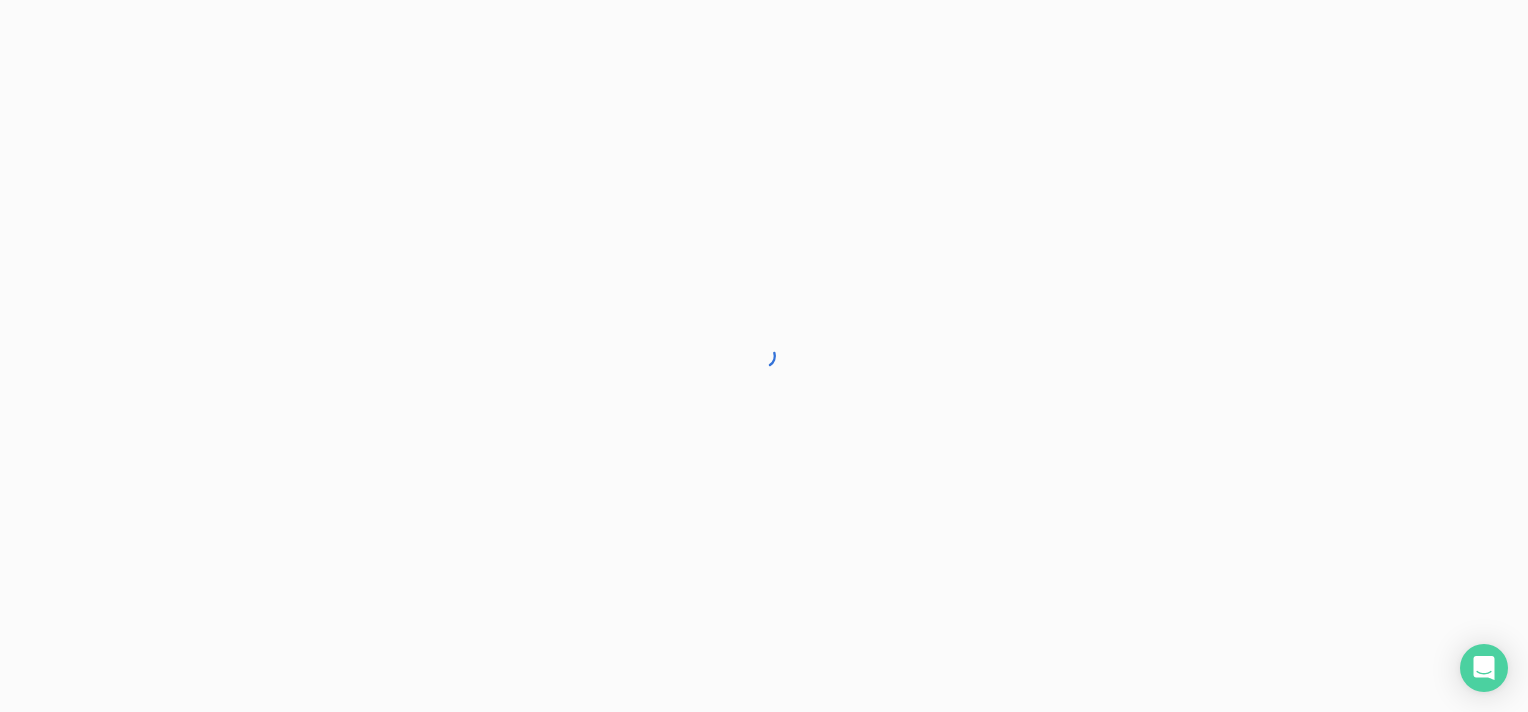 scroll, scrollTop: 0, scrollLeft: 0, axis: both 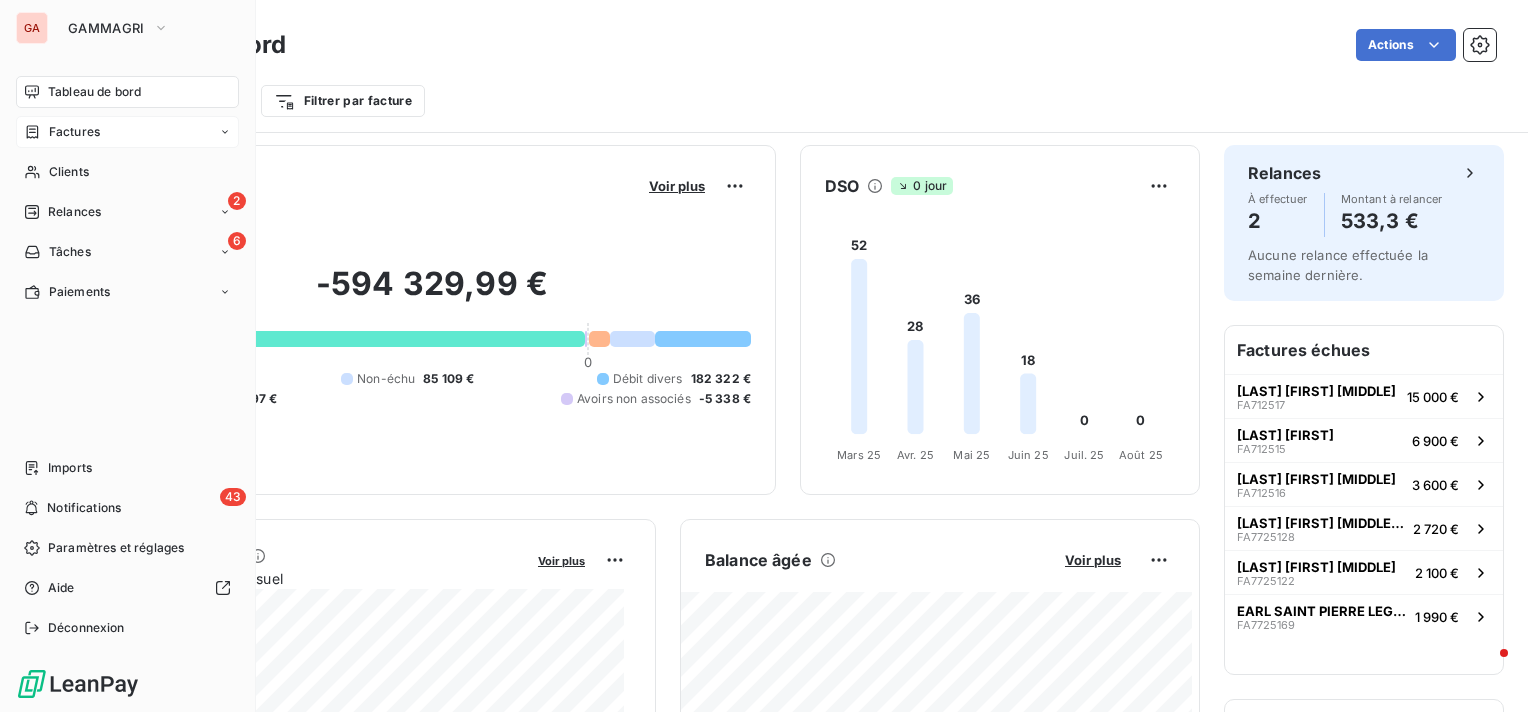 click on "Factures" at bounding box center [74, 132] 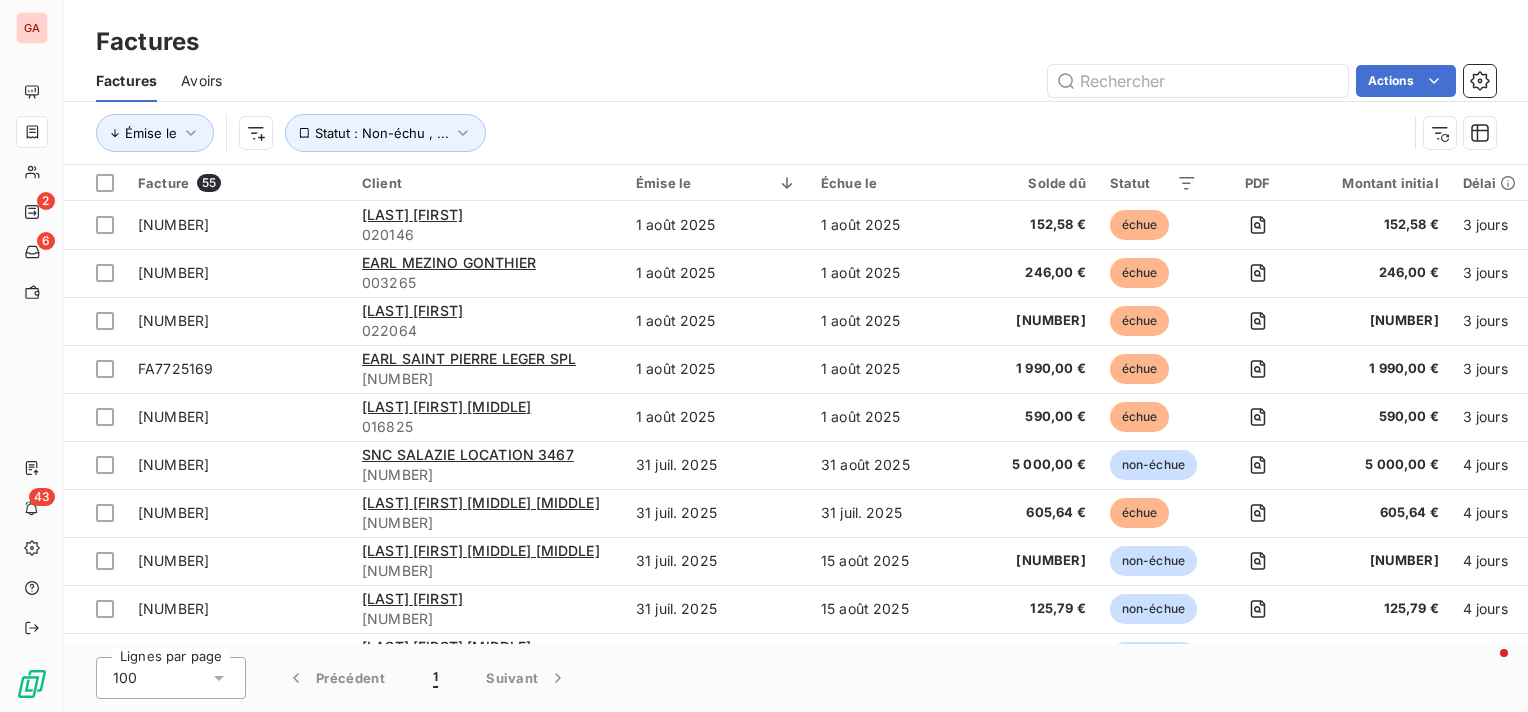 click on "Solde dû" at bounding box center (1046, 183) 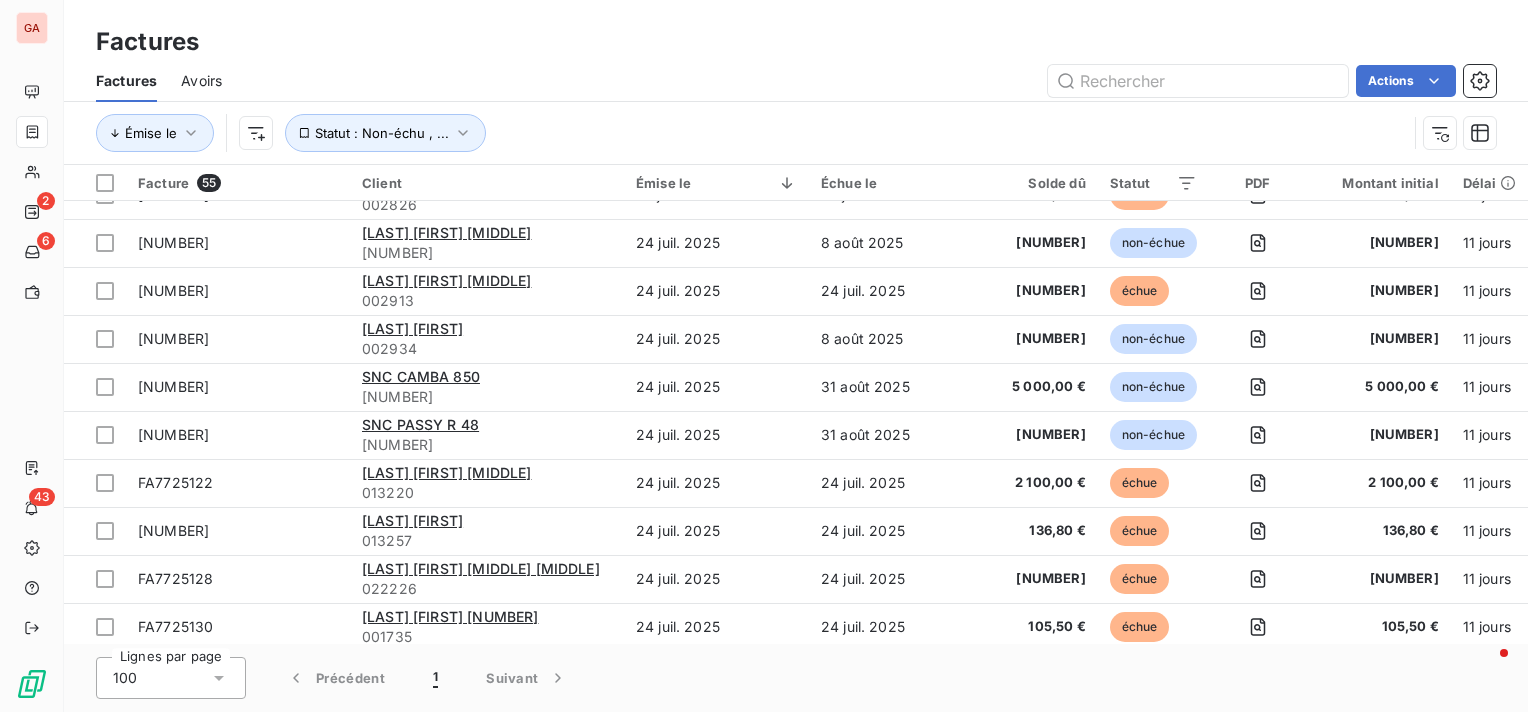 scroll, scrollTop: 2205, scrollLeft: 0, axis: vertical 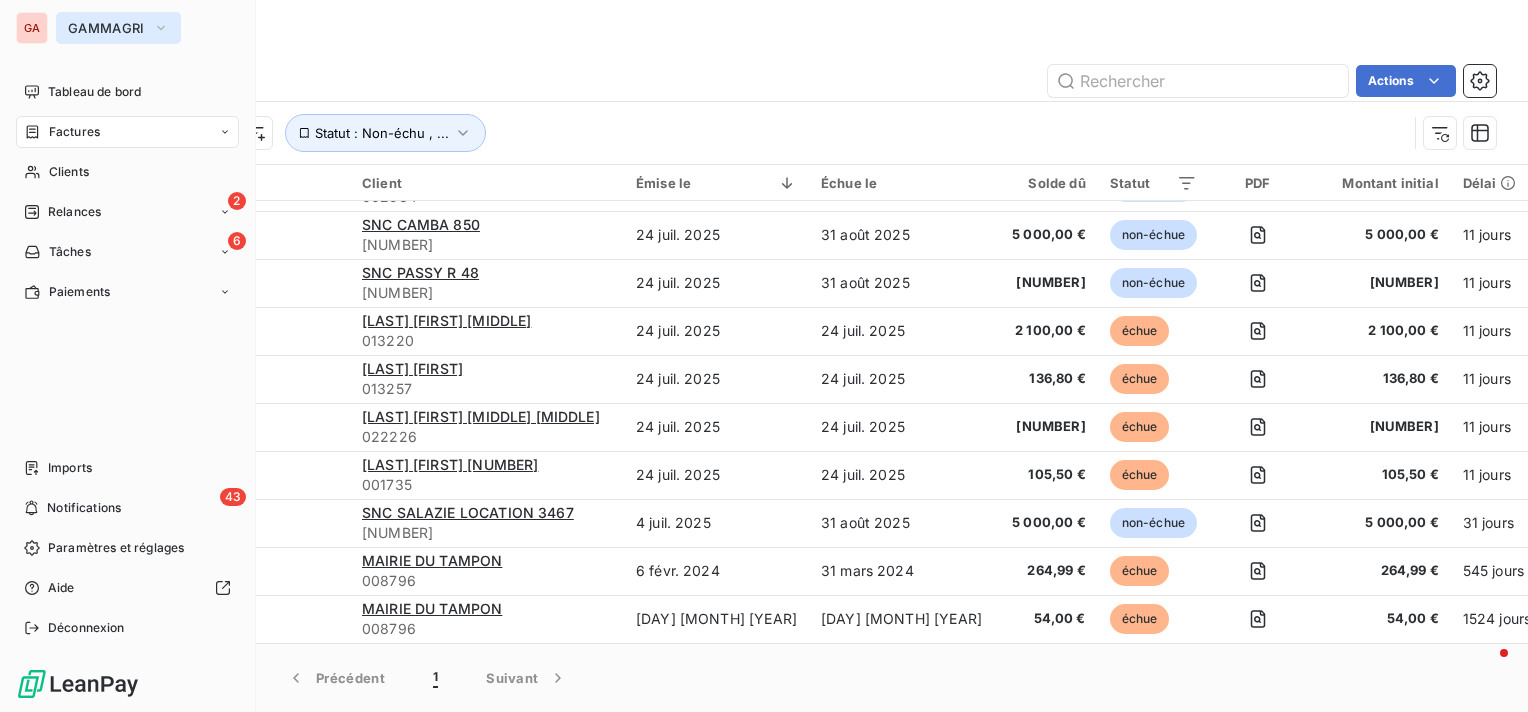 click on "GAMMAGRI" at bounding box center (106, 28) 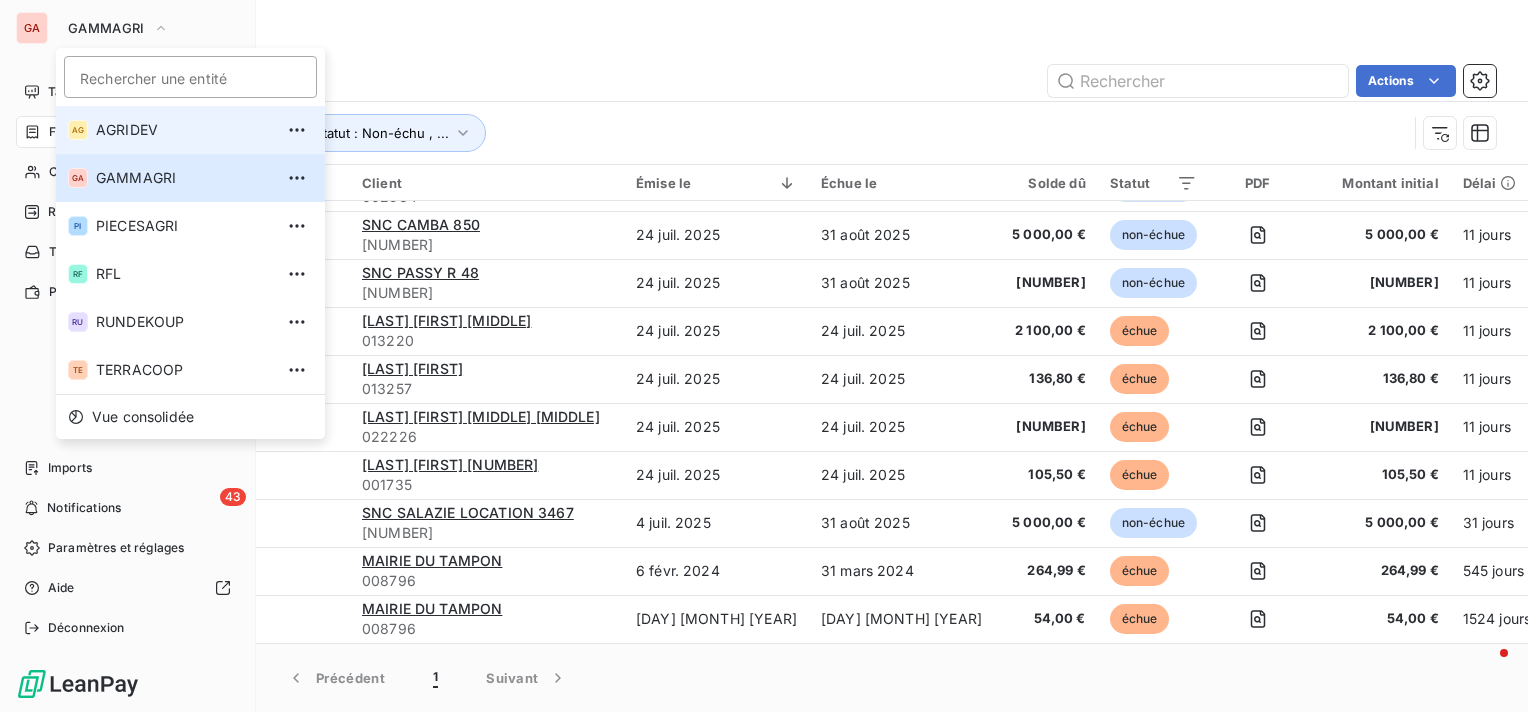 click on "AGRIDEV" at bounding box center [184, 130] 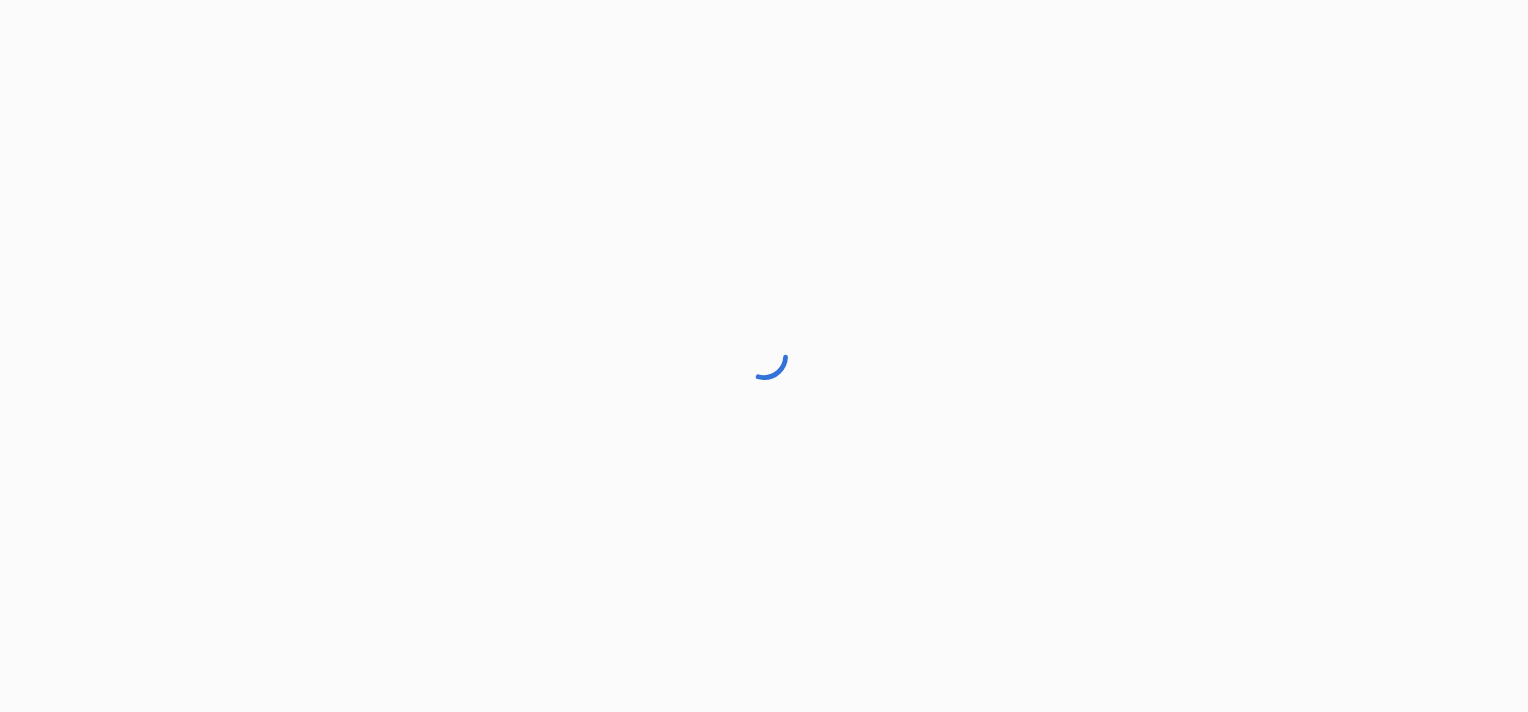 scroll, scrollTop: 0, scrollLeft: 0, axis: both 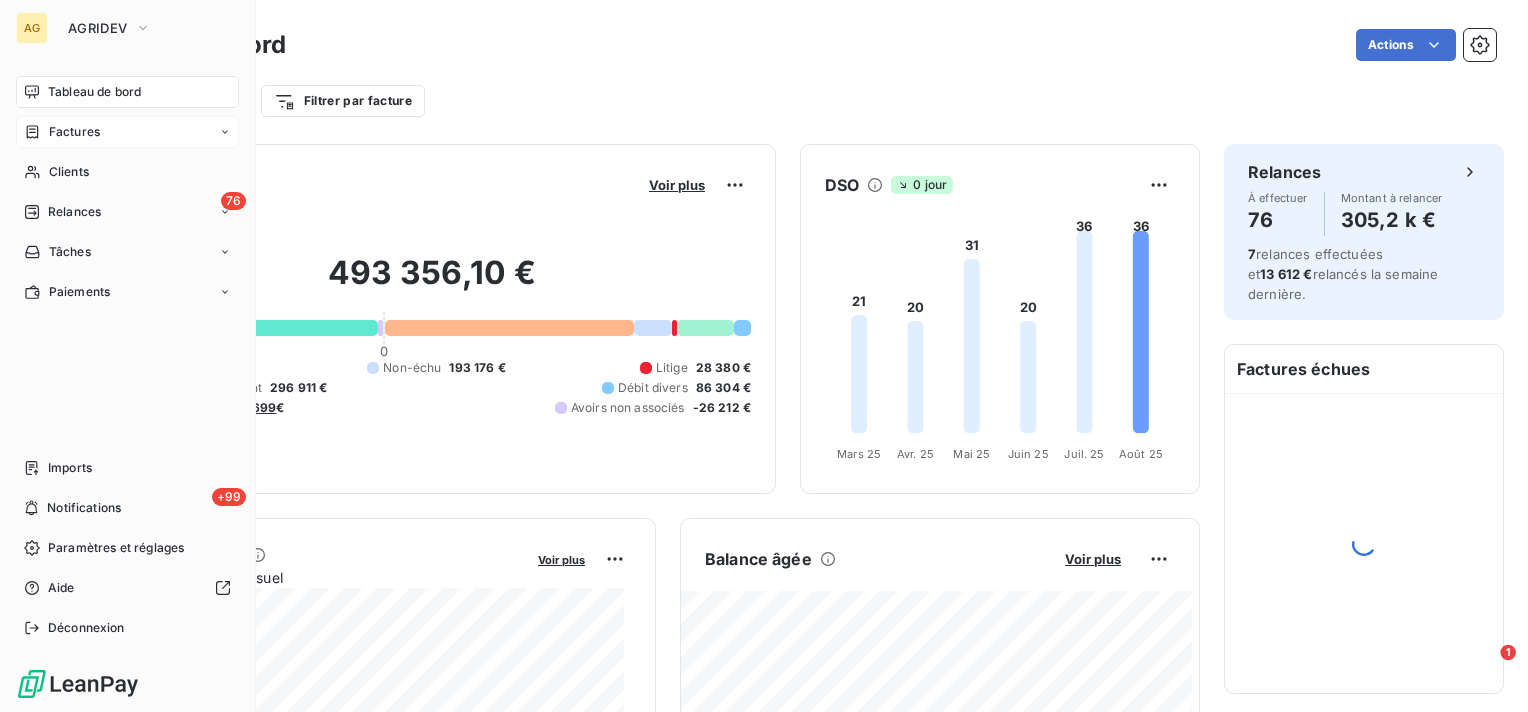 click on "Factures" at bounding box center (74, 132) 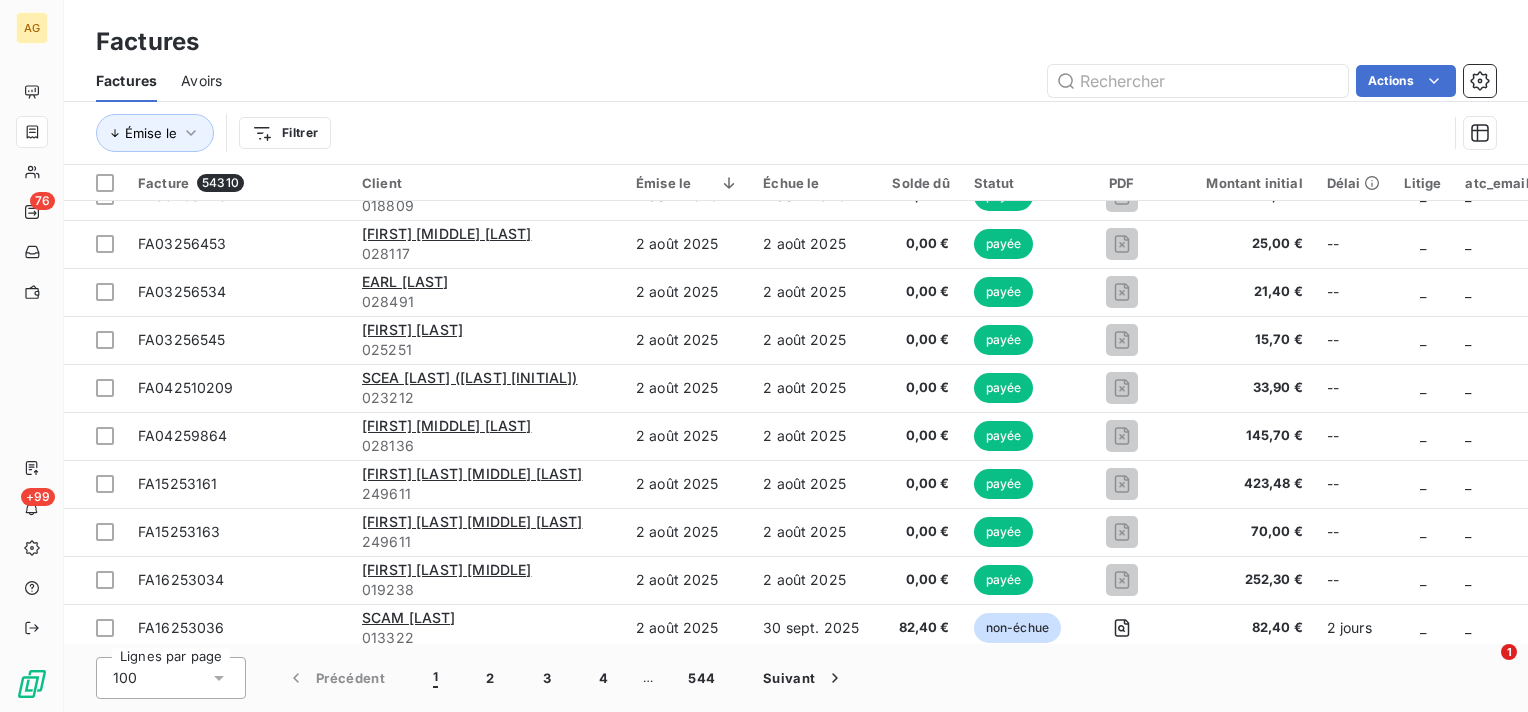 scroll, scrollTop: 0, scrollLeft: 0, axis: both 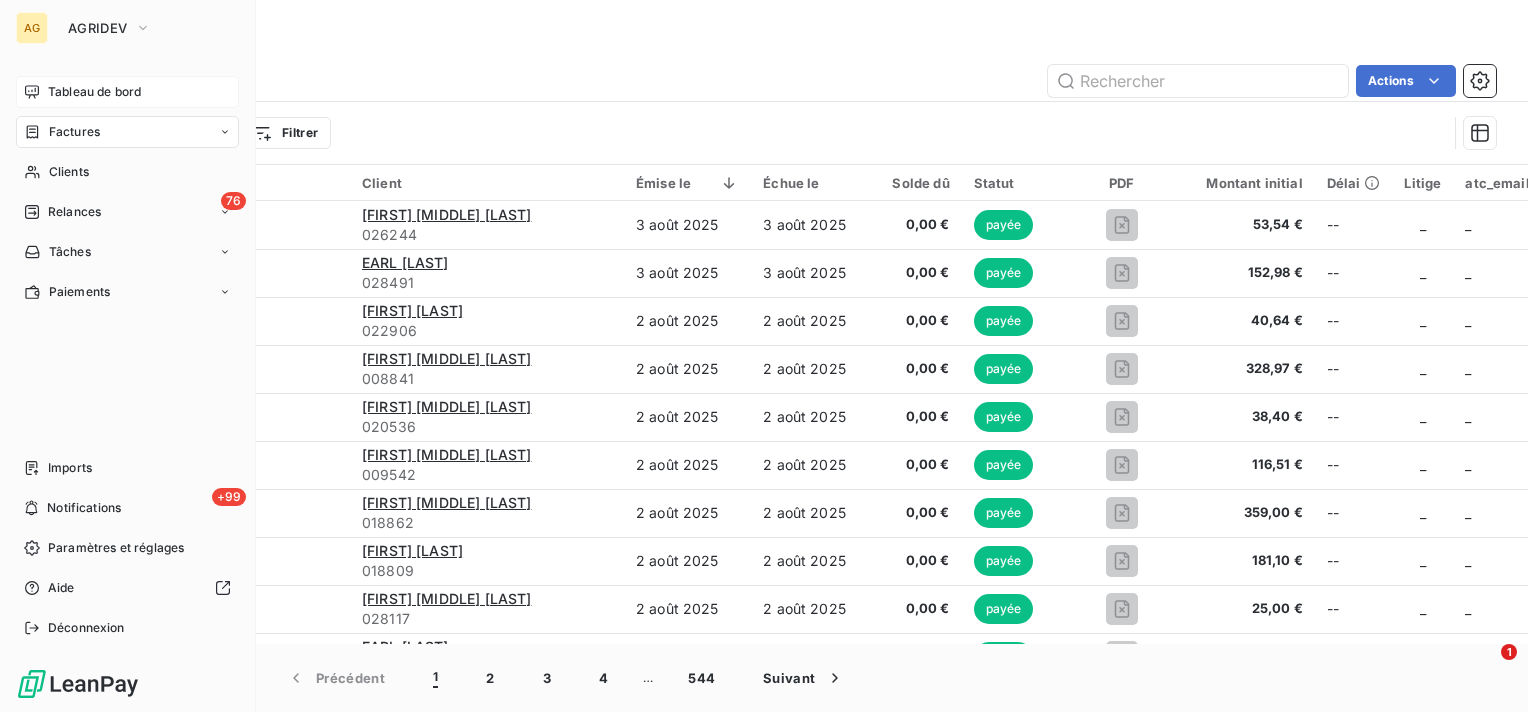 click on "Tableau de bord" at bounding box center [127, 92] 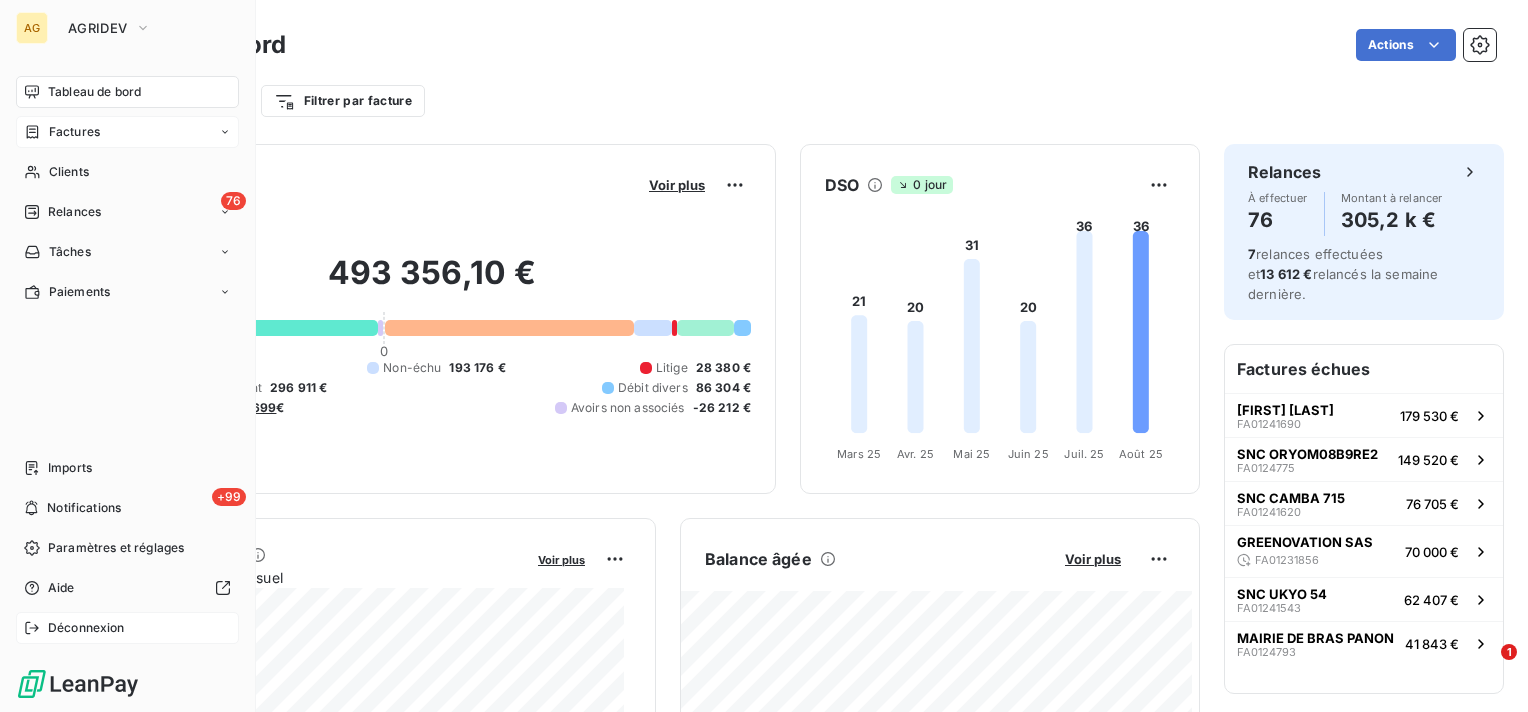 click on "Déconnexion" at bounding box center (127, 628) 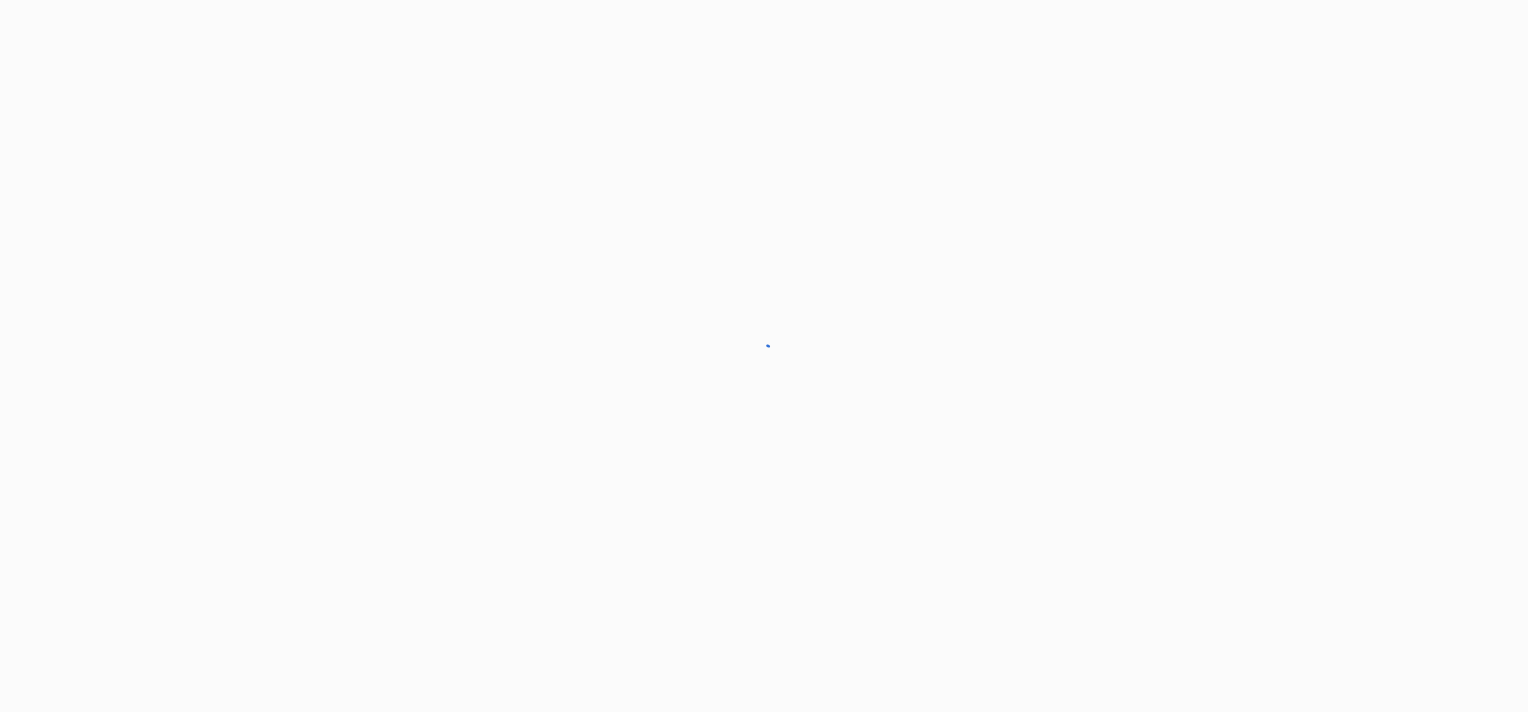 scroll, scrollTop: 0, scrollLeft: 0, axis: both 